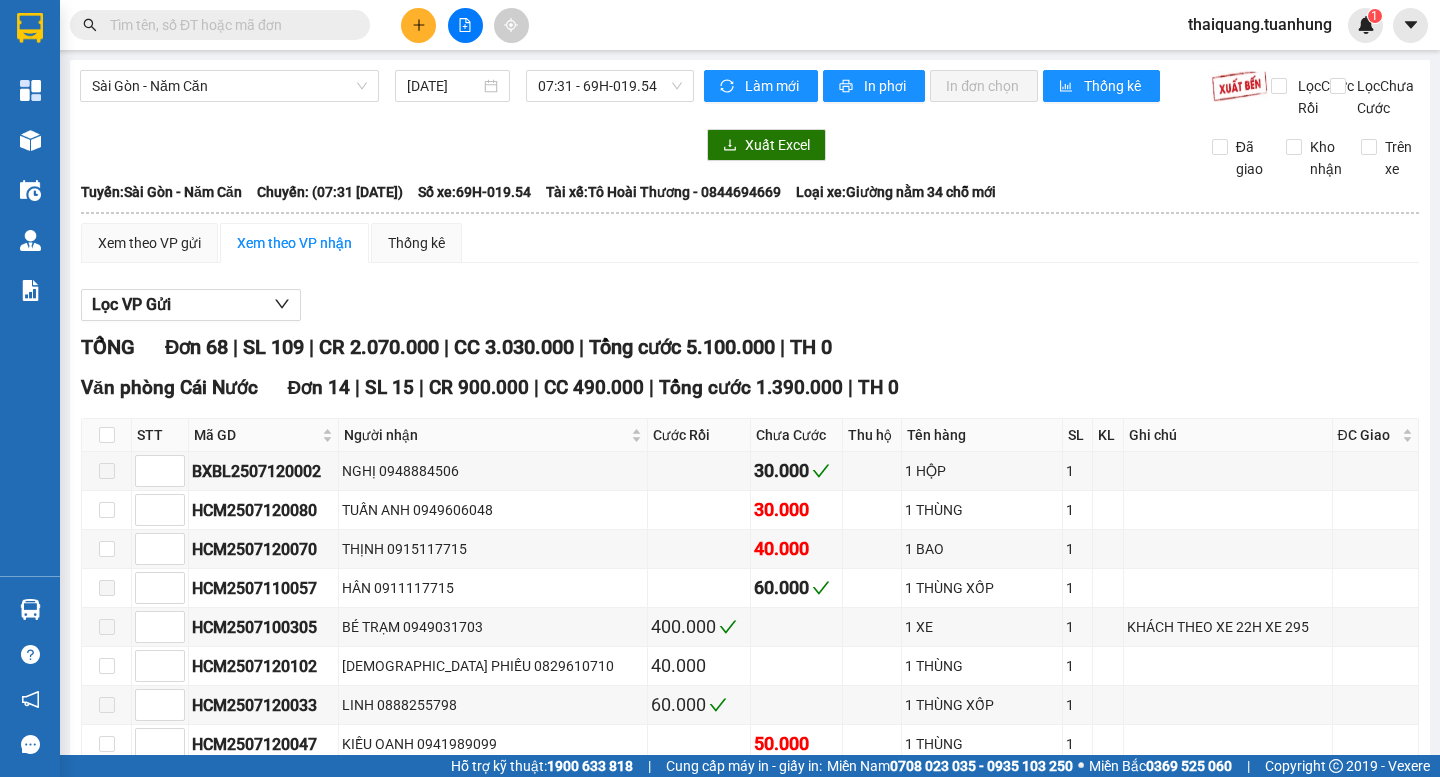scroll, scrollTop: 0, scrollLeft: 0, axis: both 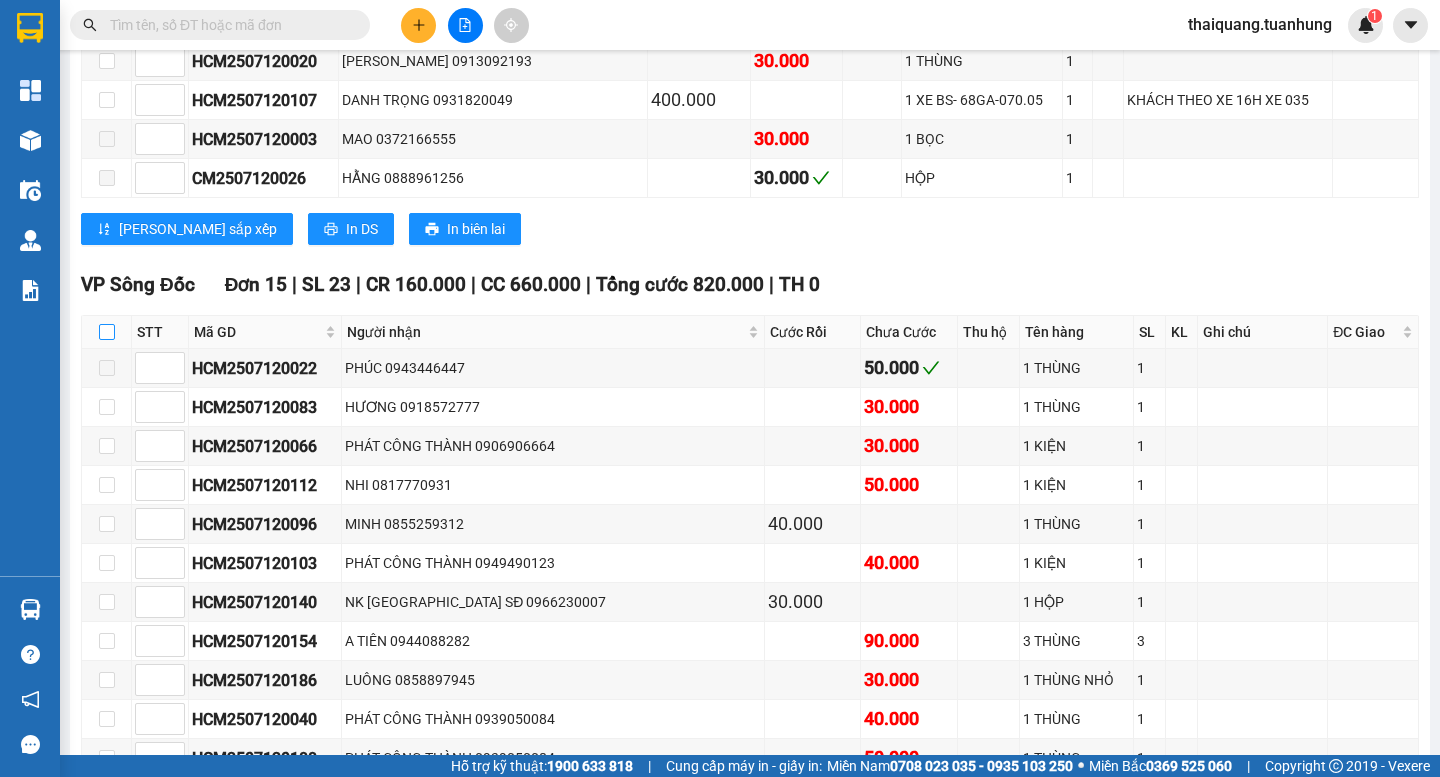 click at bounding box center [107, 332] 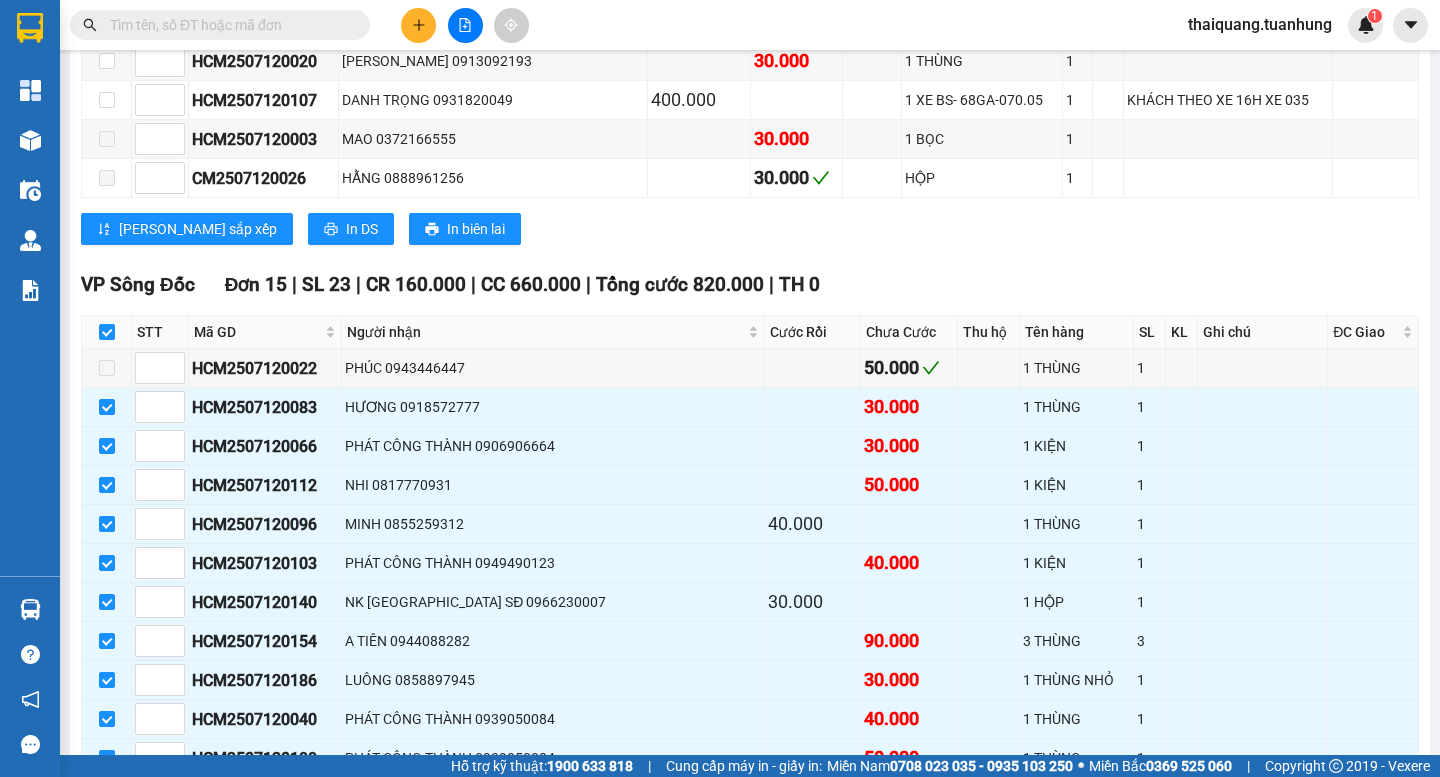 checkbox on "true" 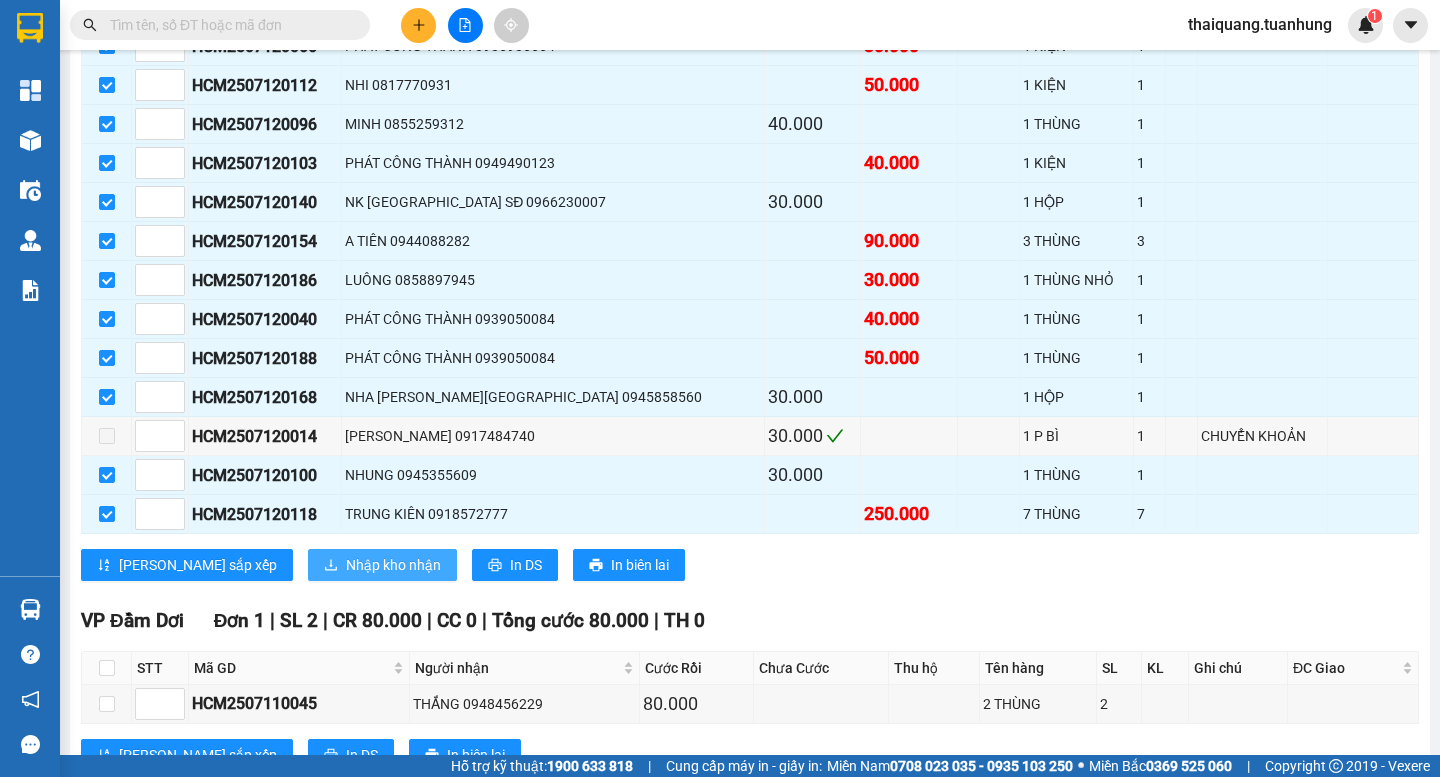 click on "Nhập kho nhận" at bounding box center [393, 565] 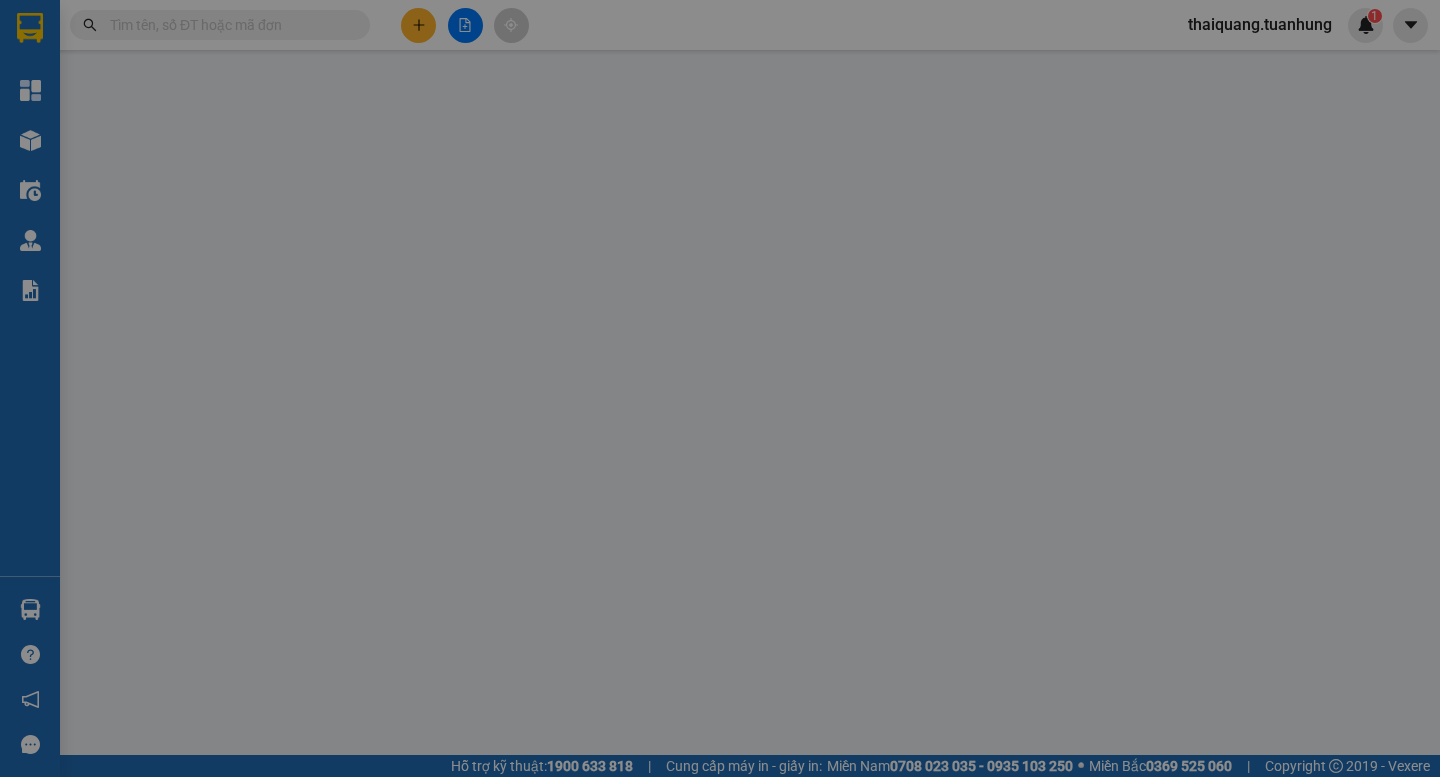 scroll, scrollTop: 0, scrollLeft: 0, axis: both 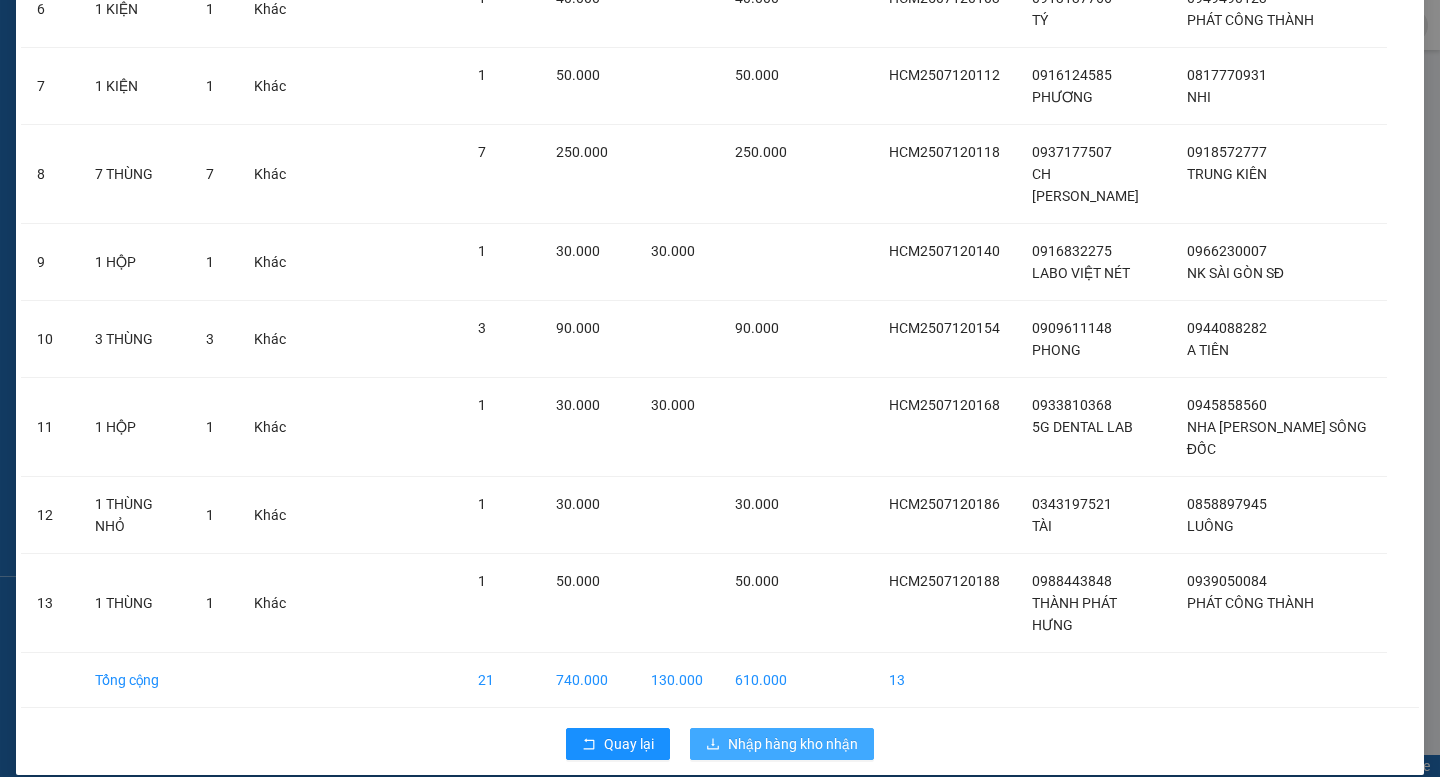 click on "Nhập hàng kho nhận" at bounding box center (793, 744) 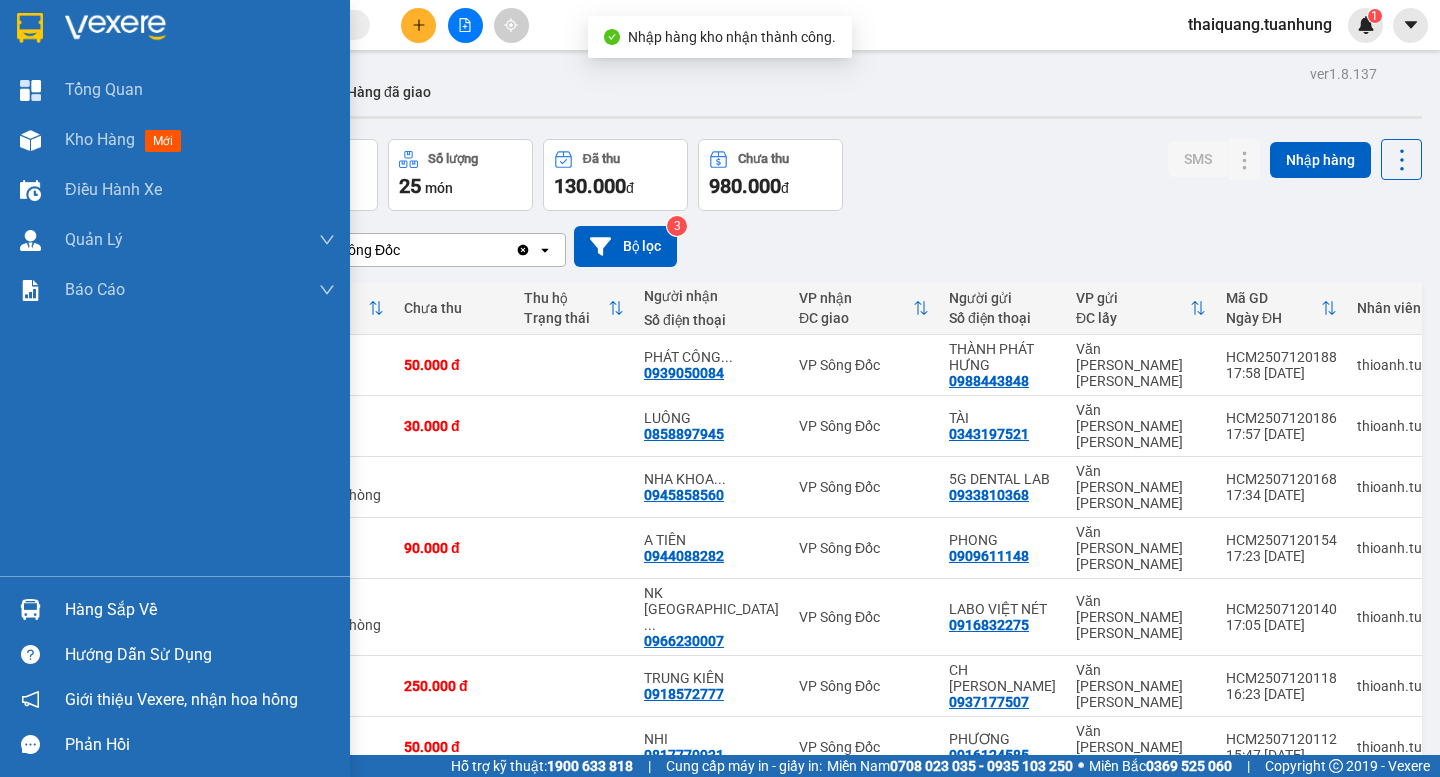click on "Hàng sắp về" at bounding box center [200, 610] 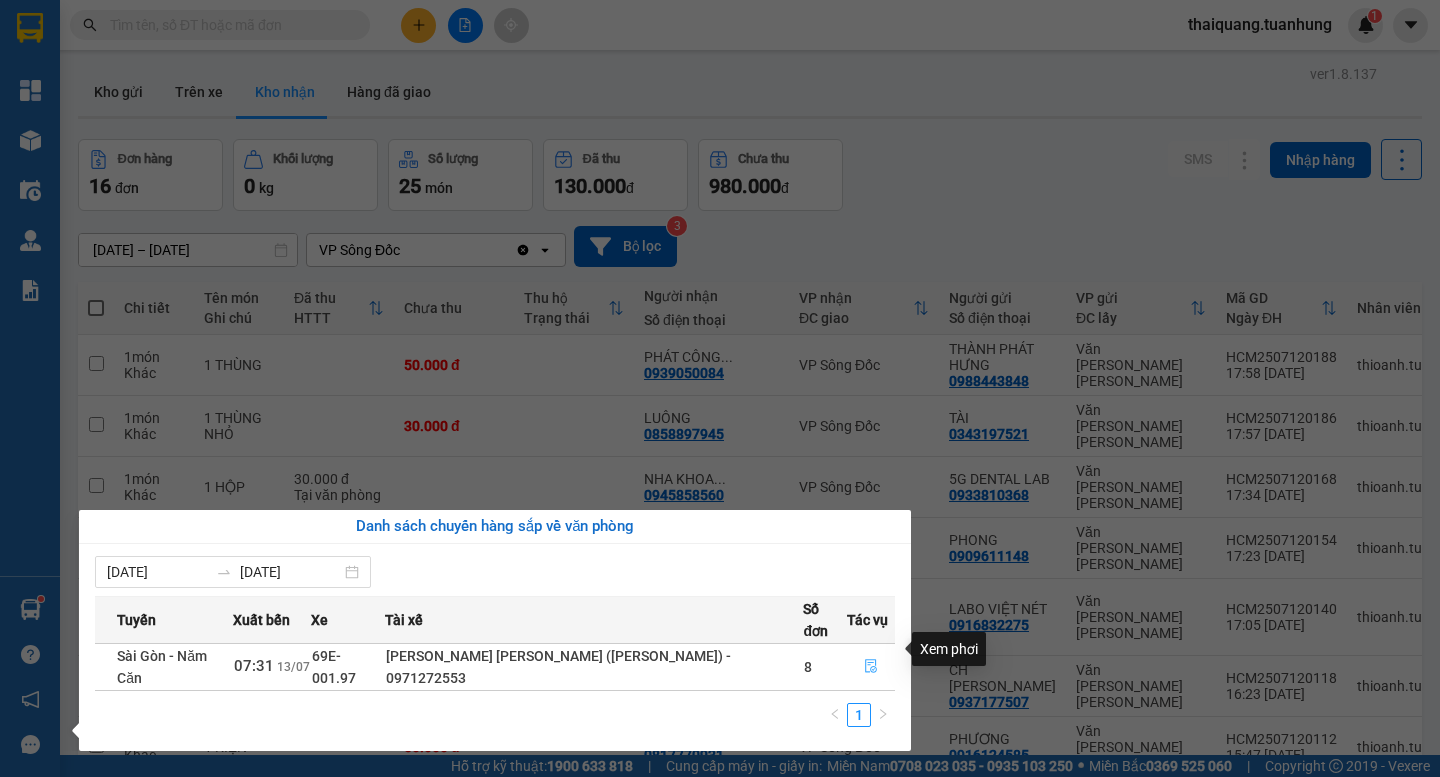 click 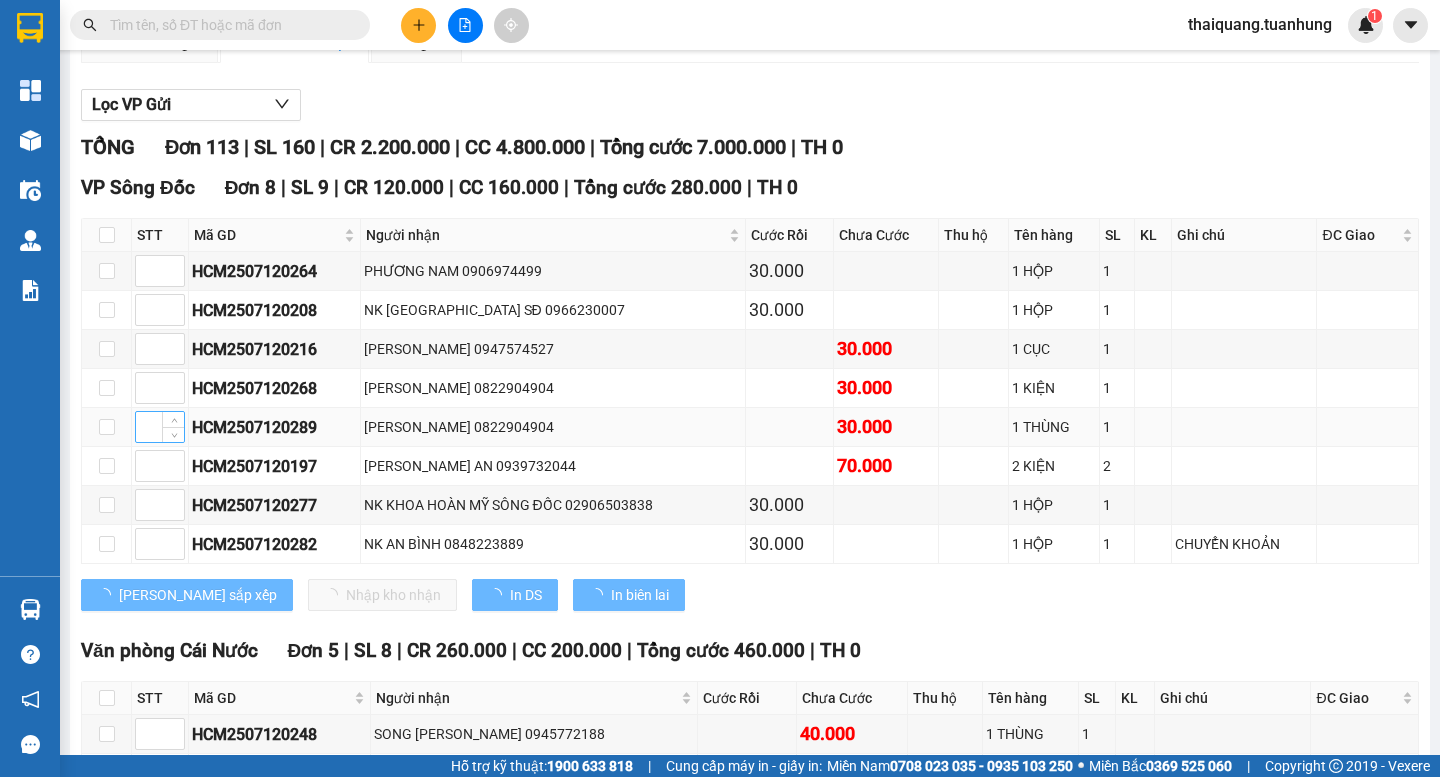 type on "[DATE]" 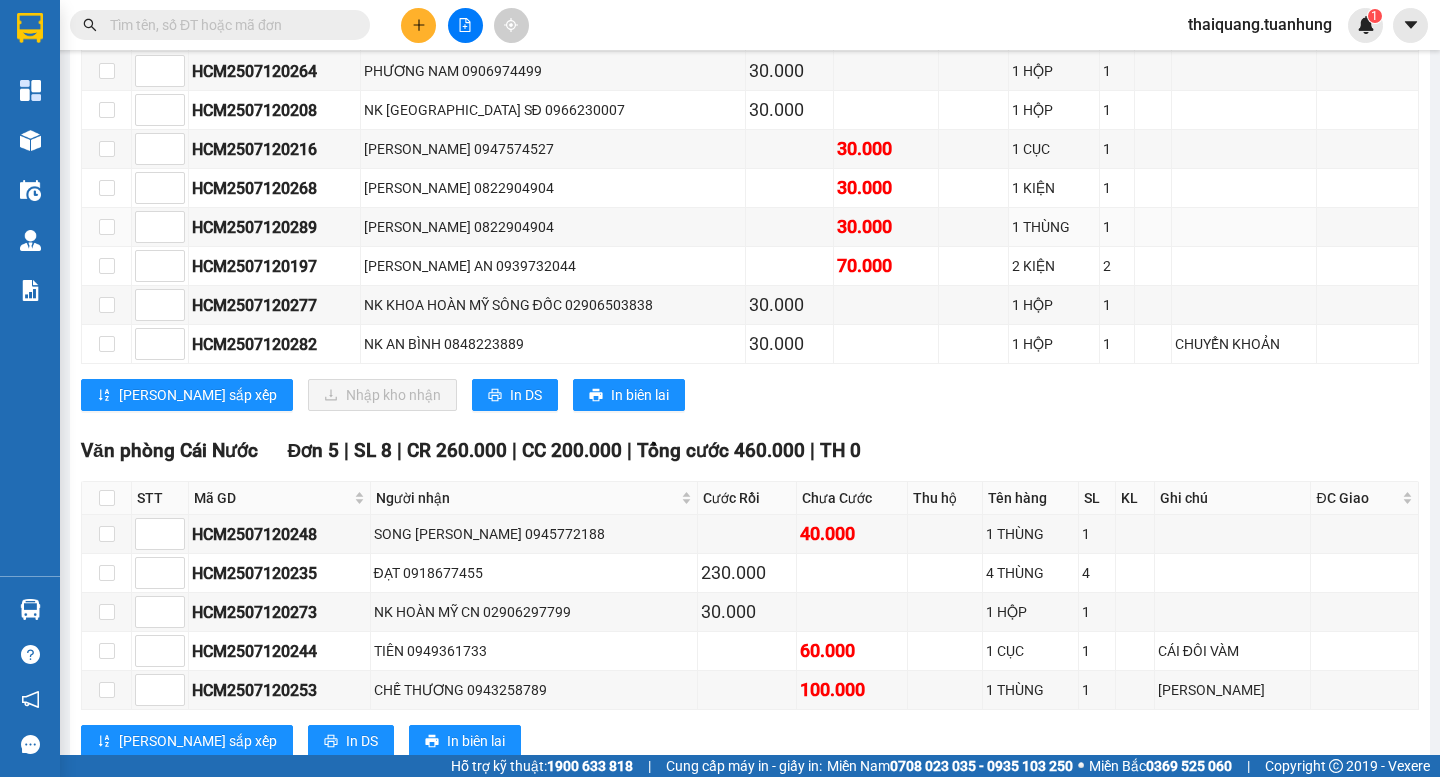 scroll, scrollTop: 0, scrollLeft: 0, axis: both 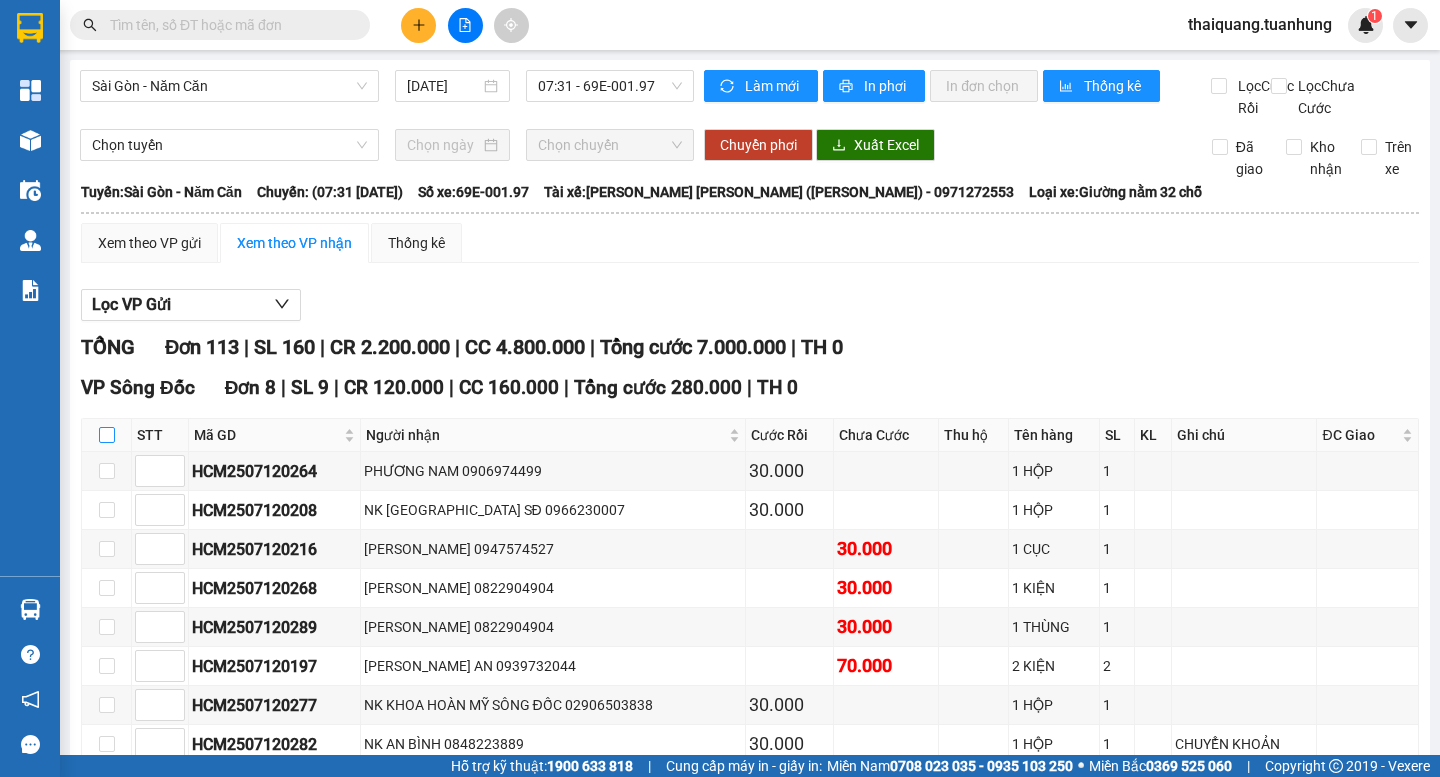 click at bounding box center (107, 435) 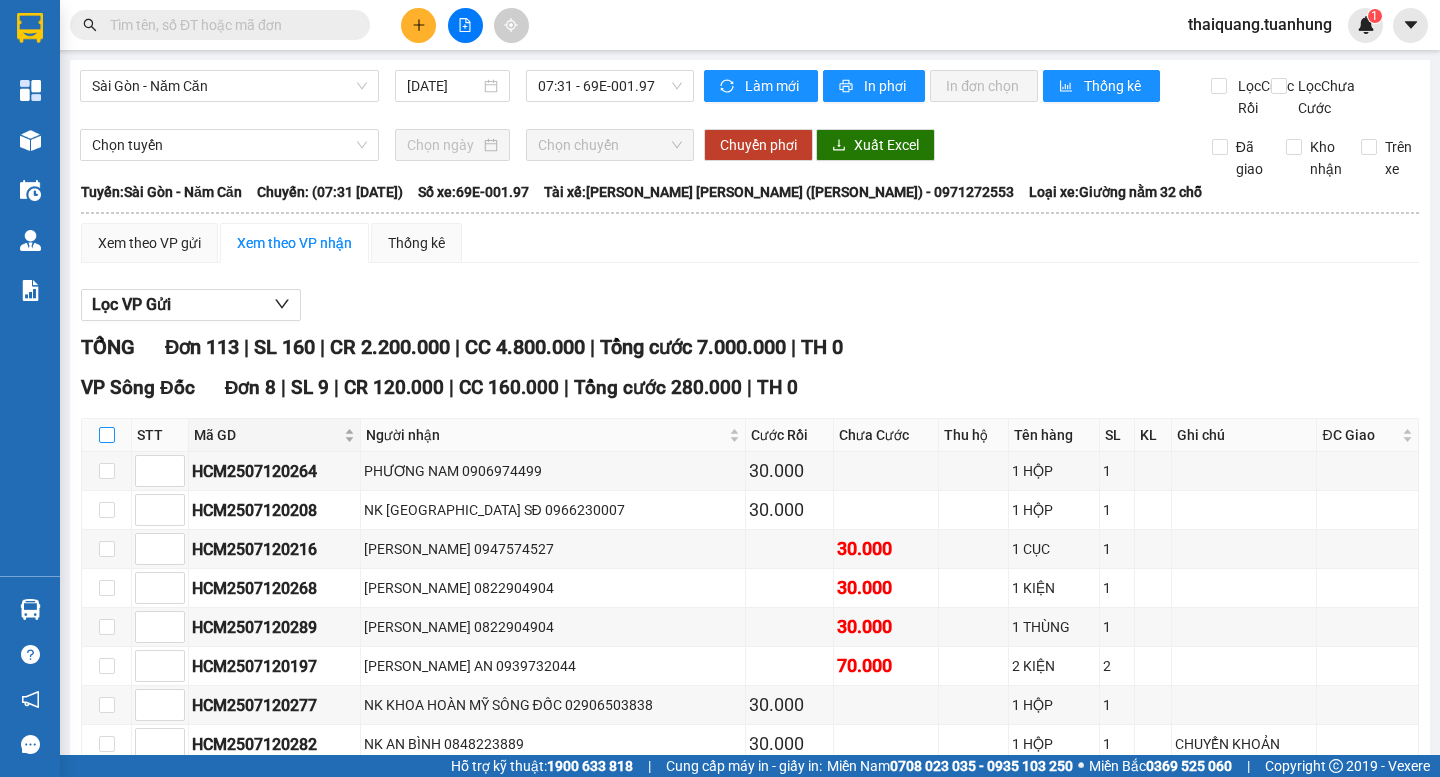 checkbox on "true" 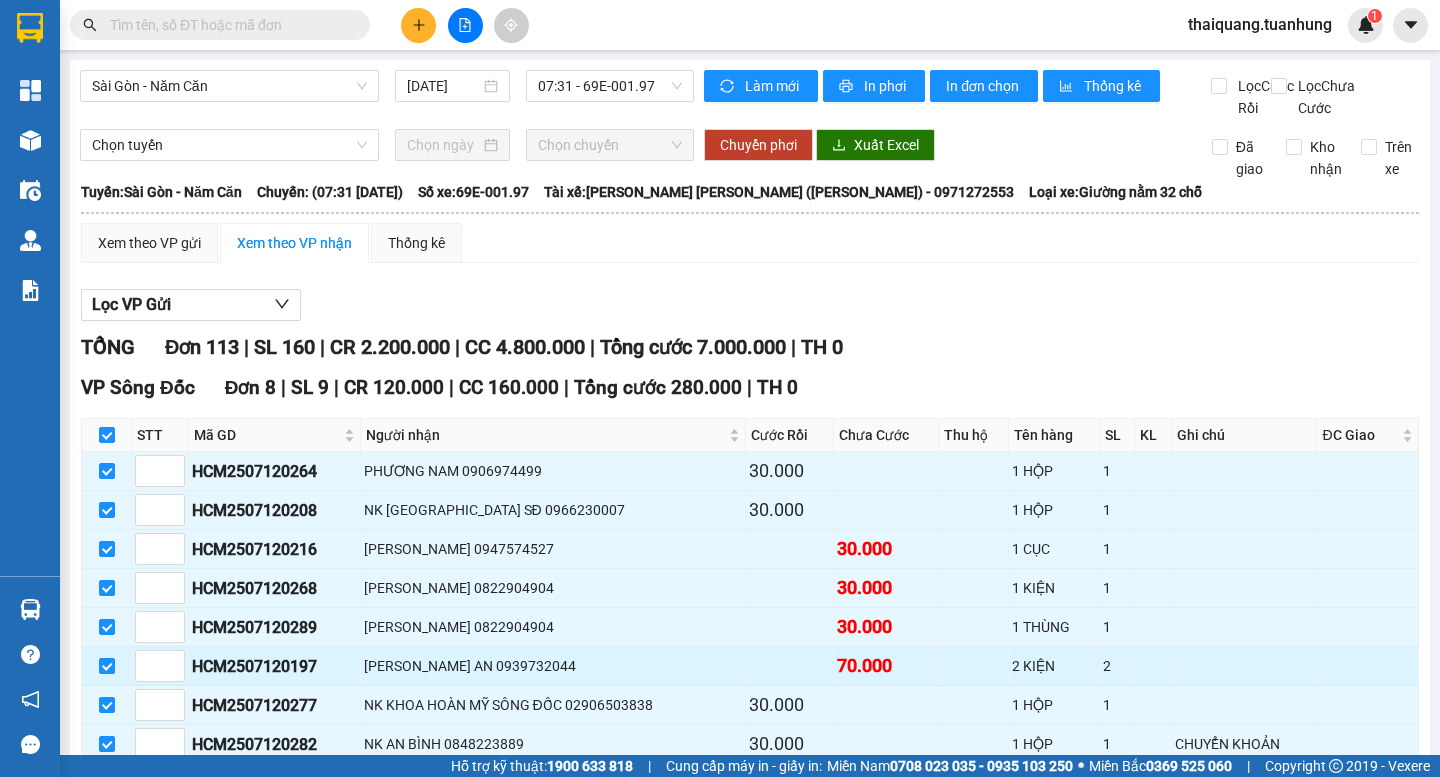 scroll, scrollTop: 200, scrollLeft: 0, axis: vertical 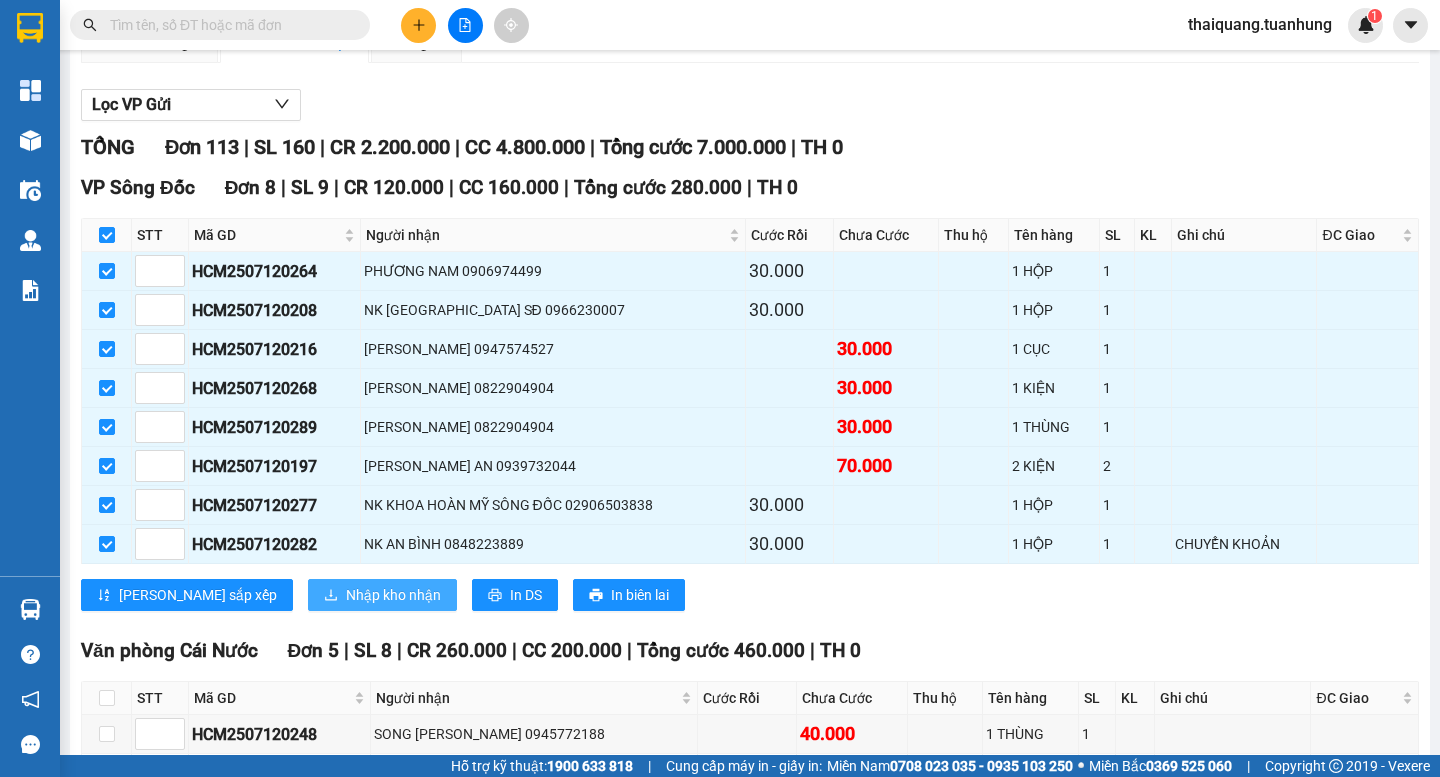 click on "Nhập kho nhận" at bounding box center (393, 595) 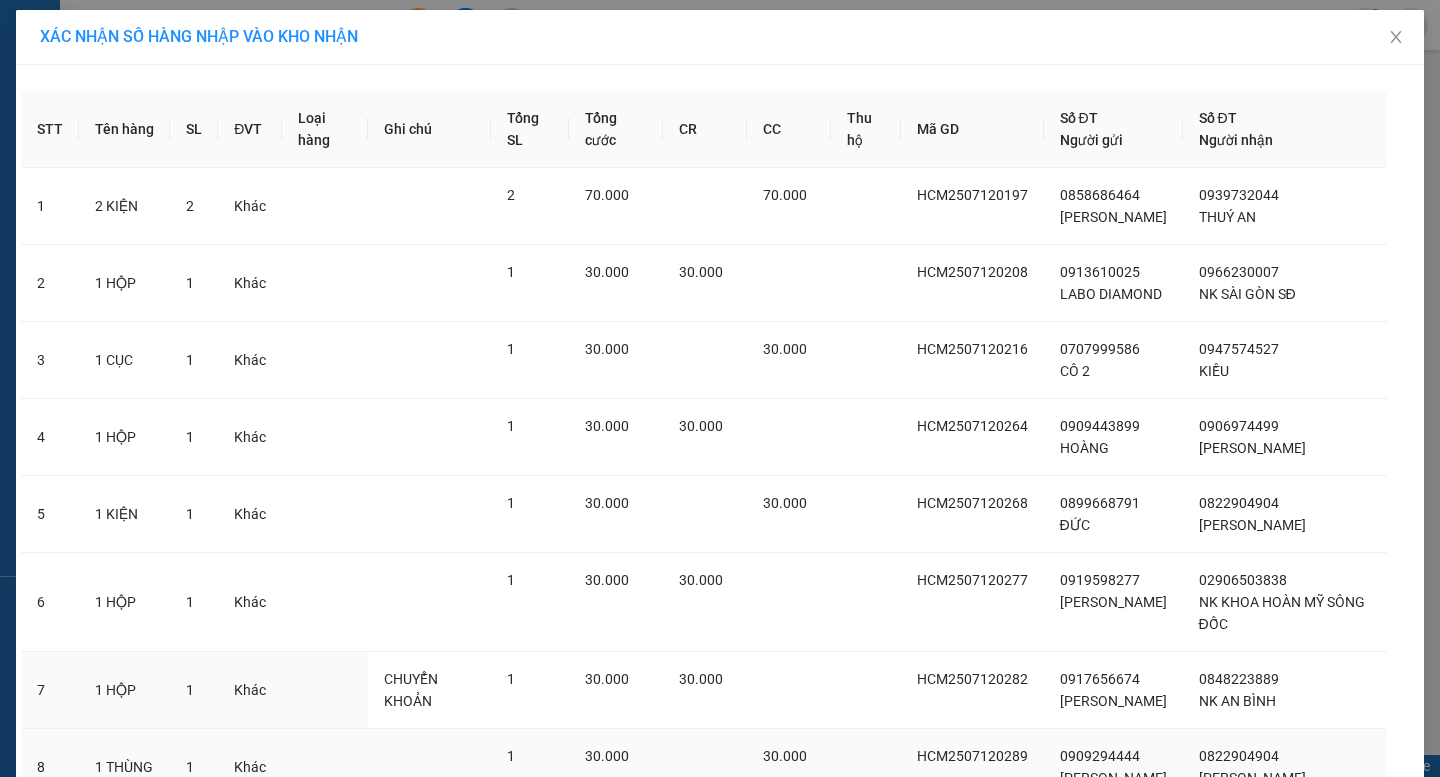 scroll, scrollTop: 197, scrollLeft: 0, axis: vertical 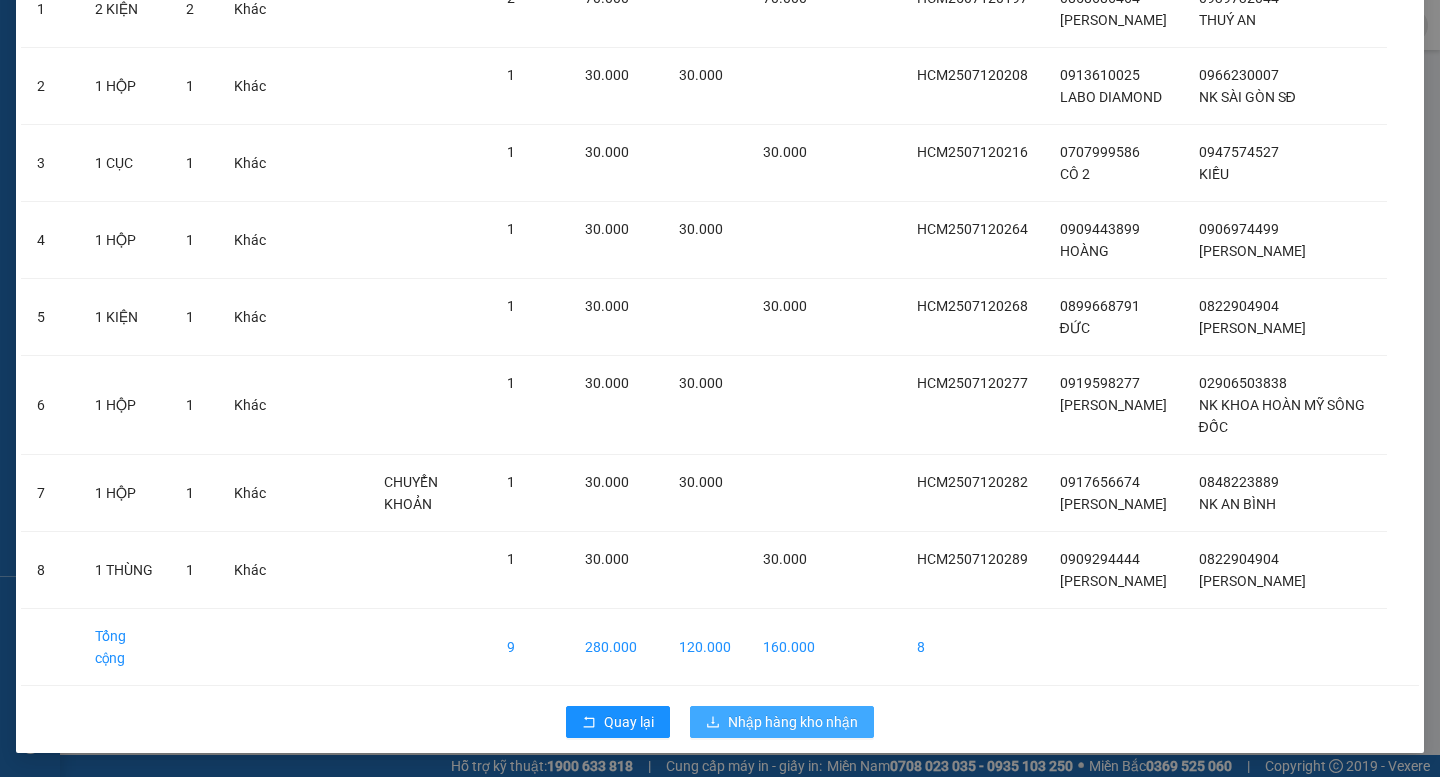 click on "Nhập hàng kho nhận" at bounding box center (793, 722) 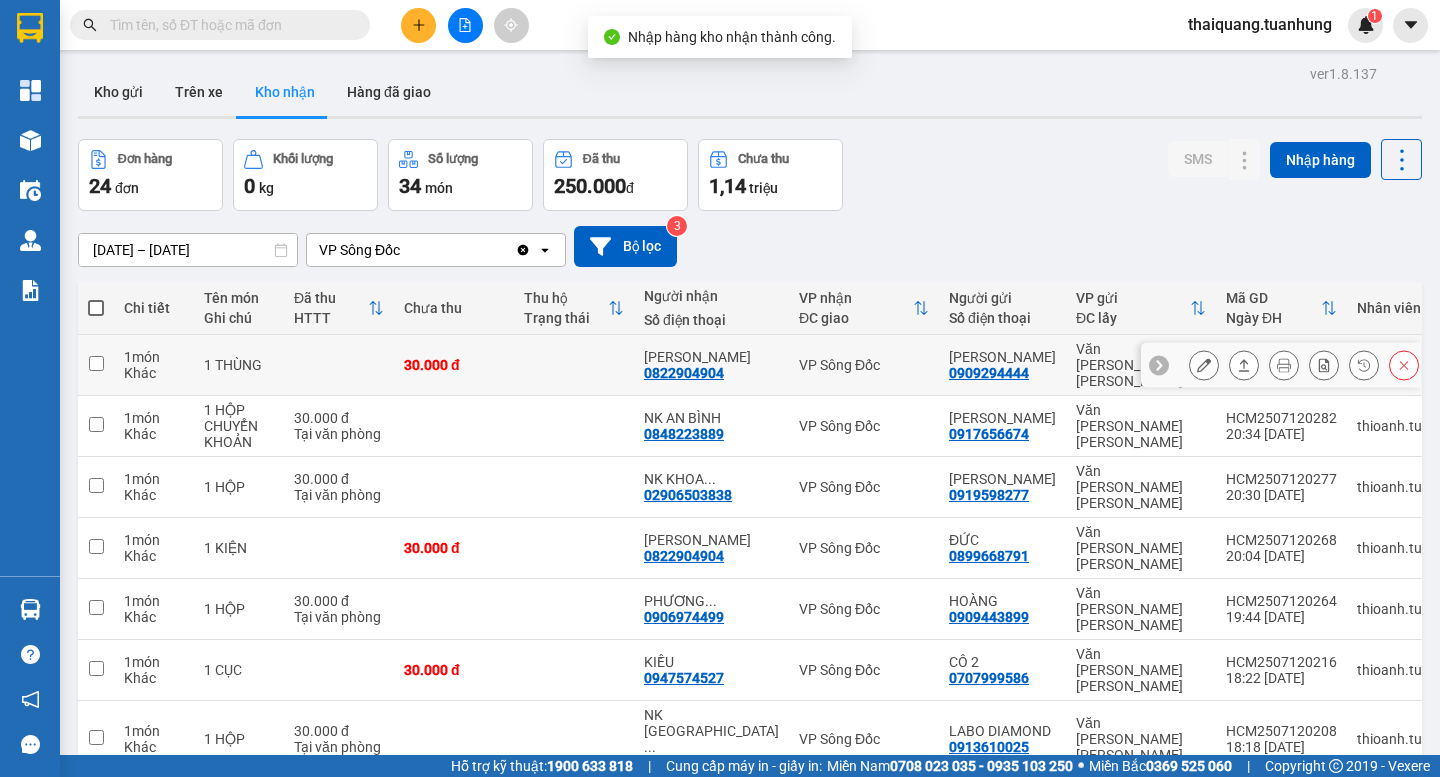 scroll, scrollTop: 200, scrollLeft: 0, axis: vertical 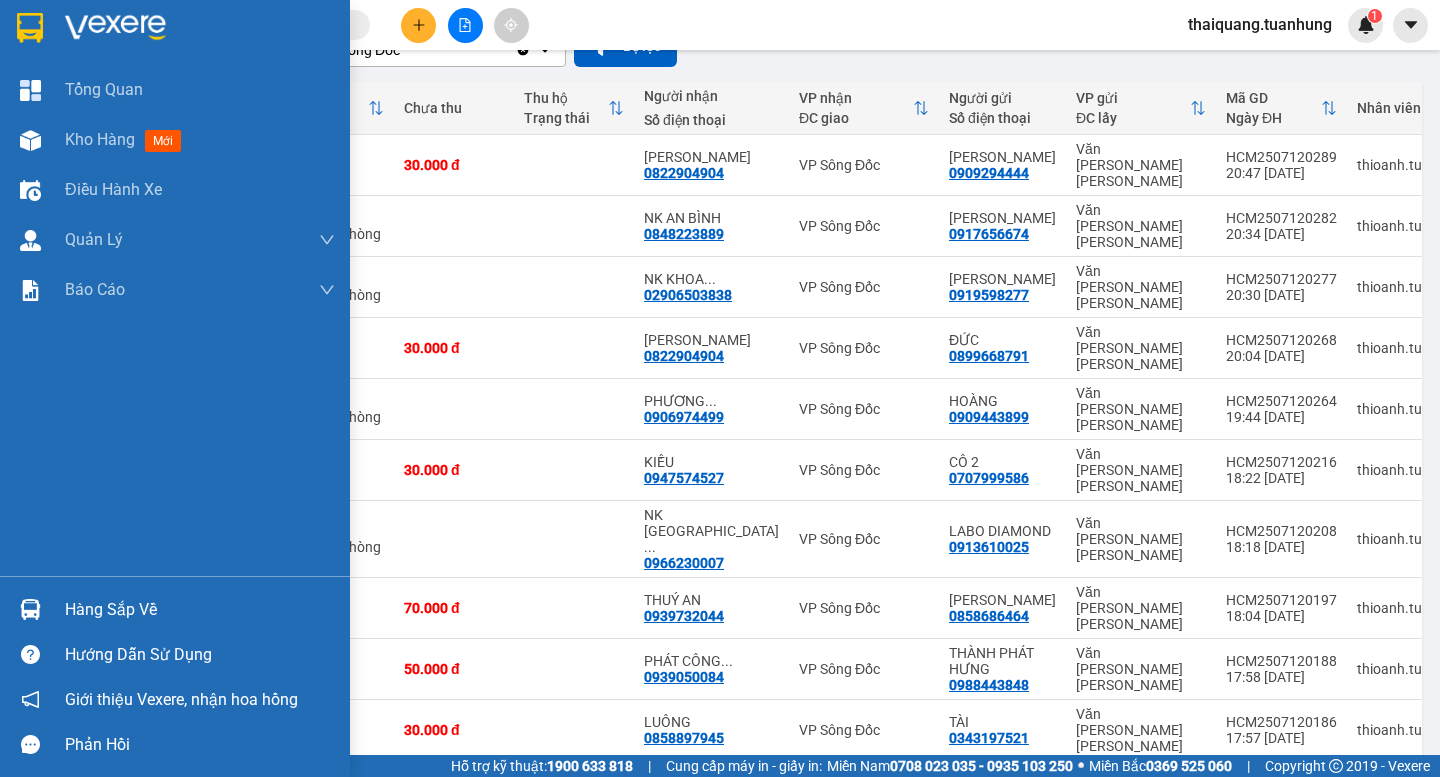 click on "Hàng sắp về" at bounding box center [200, 610] 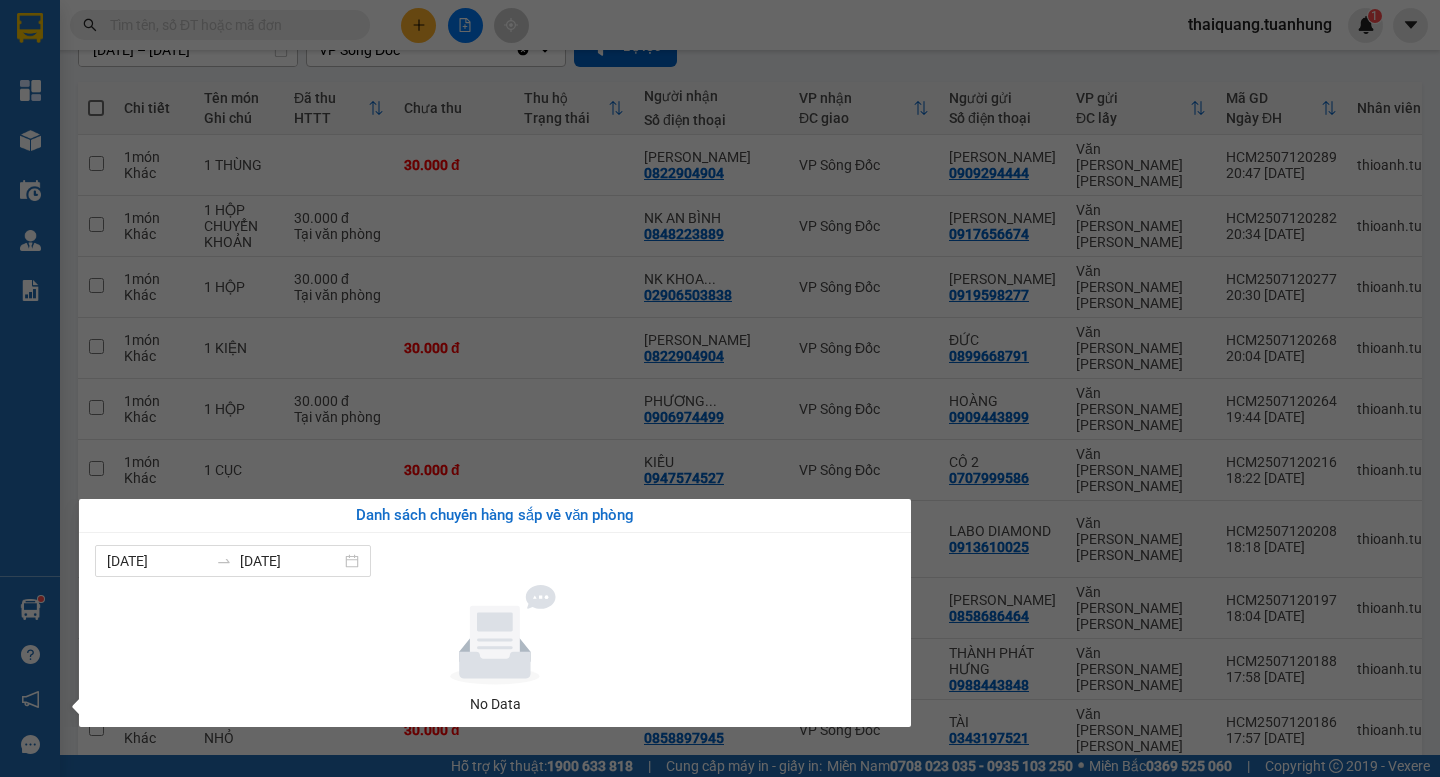 click on "Kết quả [PERSON_NAME] ( 0 )  Bộ lọc  No Data thaiquang.tuanhung 1     [PERSON_NAME]     Kho hàng mới     Điều [PERSON_NAME] xe     [PERSON_NAME] [PERSON_NAME] [PERSON_NAME] lý khách hàng [PERSON_NAME] khách hàng mới [PERSON_NAME] [PERSON_NAME] mới [PERSON_NAME] [PERSON_NAME]     [PERSON_NAME] [PERSON_NAME] [PERSON_NAME] (nhà xe) Doanh số tạo đơn theo VP gửi (nhà xe) Hàng sắp về [PERSON_NAME] [PERSON_NAME] [PERSON_NAME] Vexere, [PERSON_NAME] hồng [PERSON_NAME] [PERSON_NAME] mềm hỗ trợ bạn tốt chứ? ver  1.8.137 Kho gửi Trên xe [PERSON_NAME] Hàng đã [PERSON_NAME] hàng 24 đơn [PERSON_NAME] 0 kg Số [PERSON_NAME] 34 món Đã thu 250.000  [PERSON_NAME] thu 1,14   [PERSON_NAME] SMS Nhập hàng [DATE] – [DATE] Press the down arrow key to interact with the calendar and select a date. Press the escape button to close the calendar. Selected date range is from [DATE] to [DATE]. VP Sông Đốc Clear value open Bộ lọc 3 [PERSON_NAME] Tên món Ghi chú Đã thu HTTT Chưa thu Thu [PERSON_NAME] thái [PERSON_NAME]" at bounding box center [720, 388] 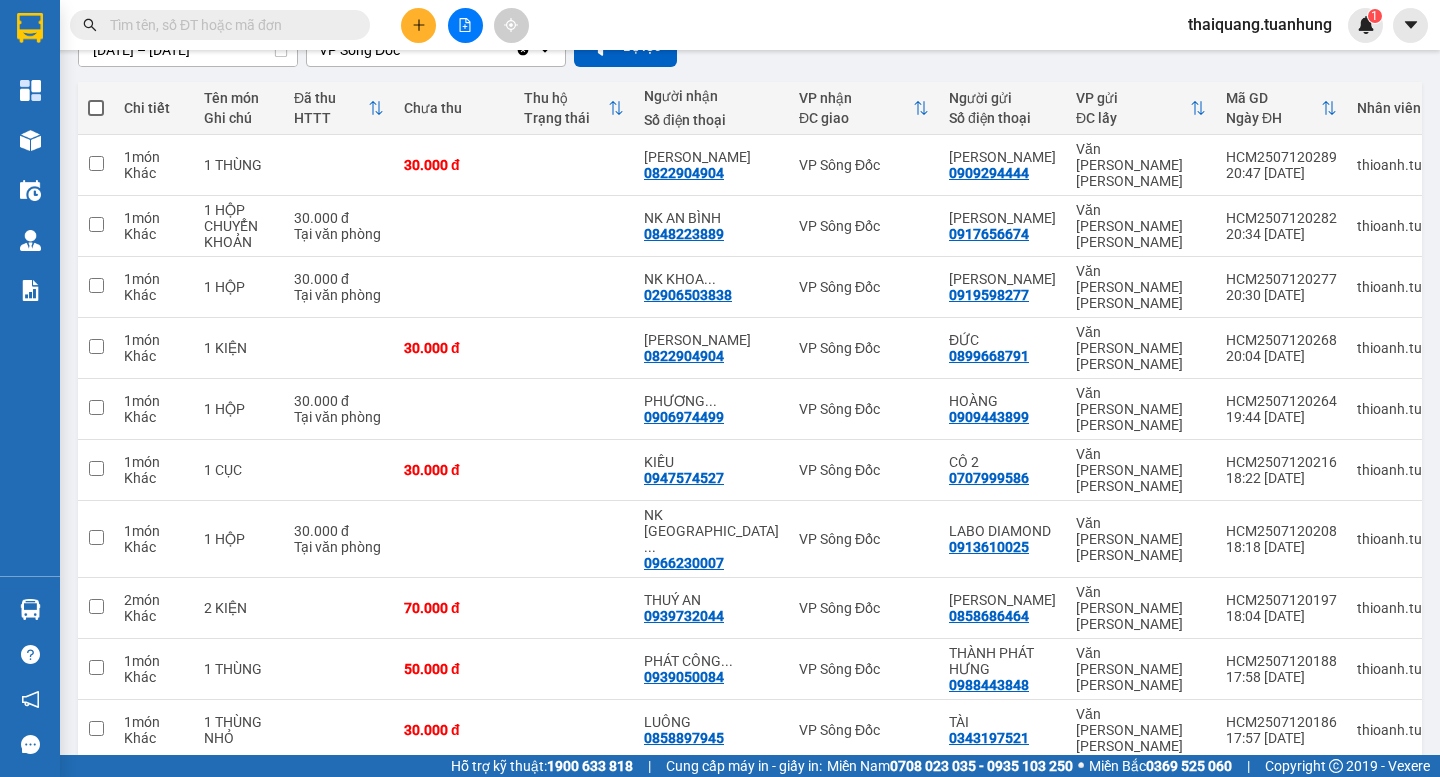 click on "Kết quả tìm kiếm ( 0 )  Bộ lọc  No Data thaiquang.tuanhung 1" at bounding box center (720, 25) 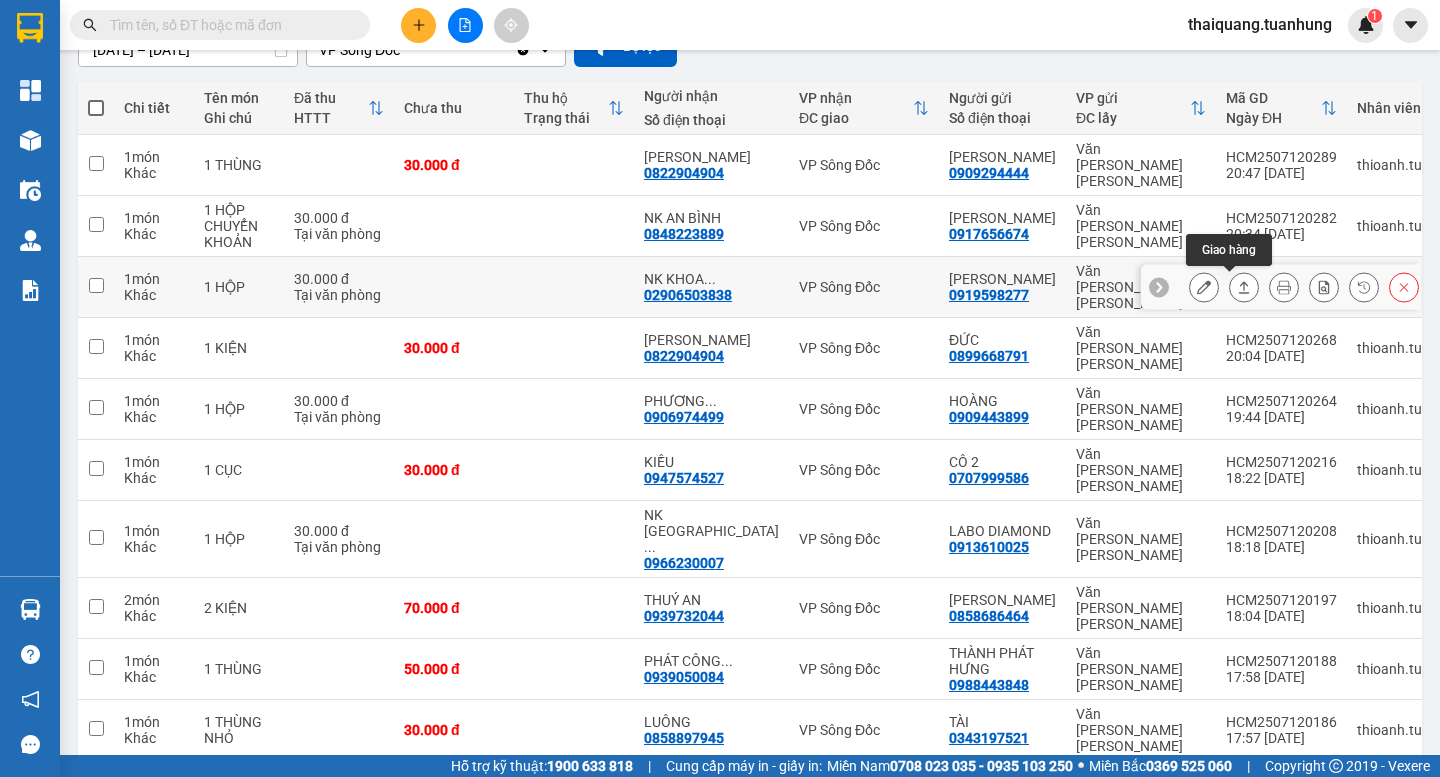 click at bounding box center (1244, 287) 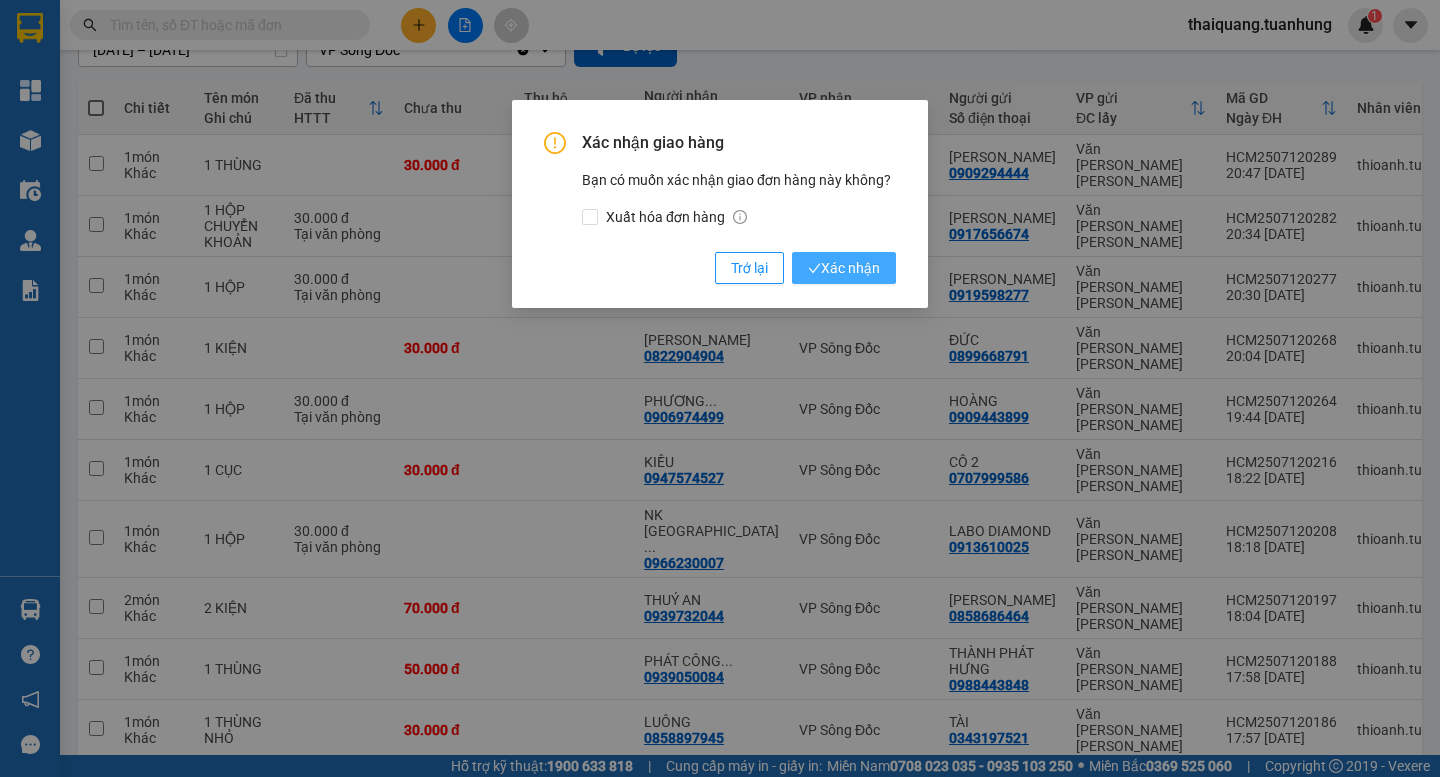 click on "Xác nhận" at bounding box center (844, 268) 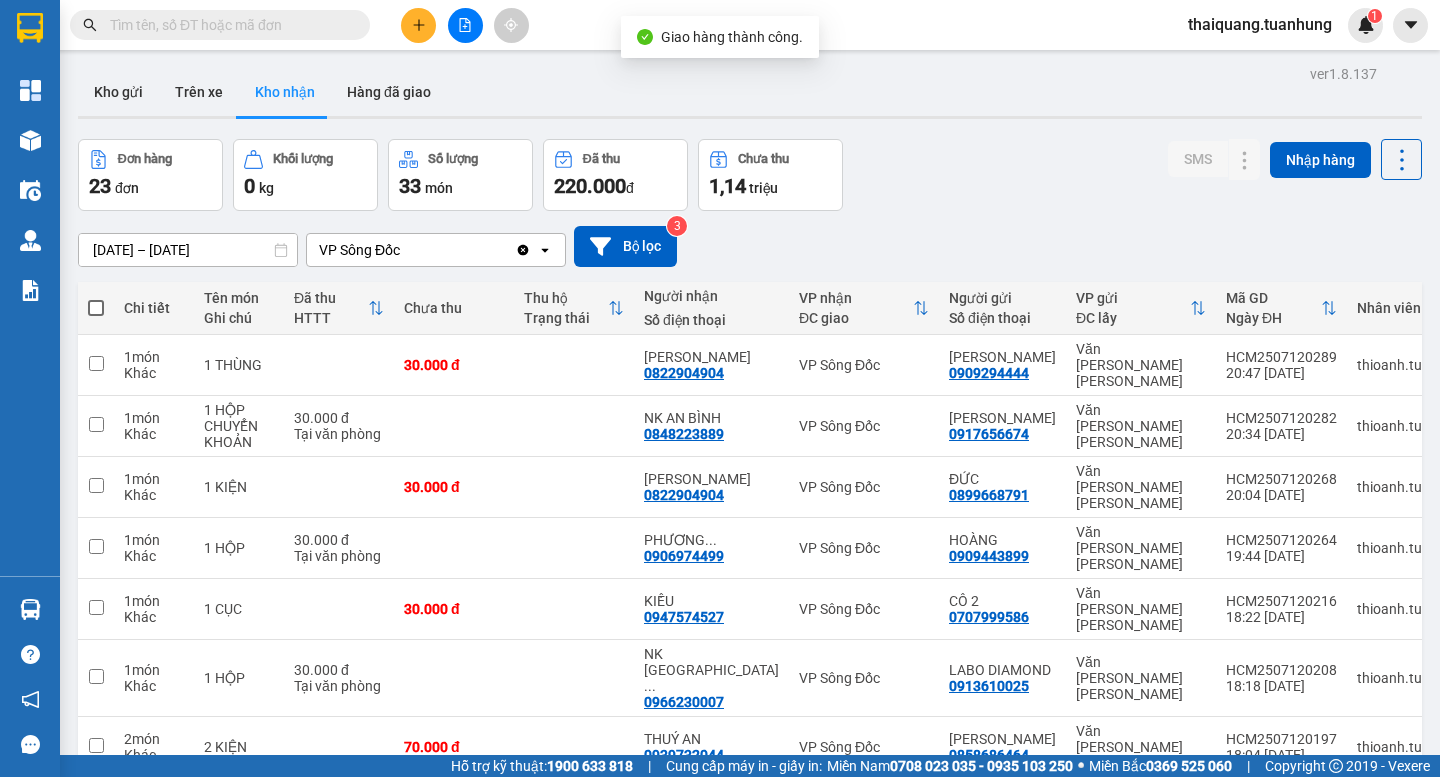 scroll, scrollTop: 200, scrollLeft: 0, axis: vertical 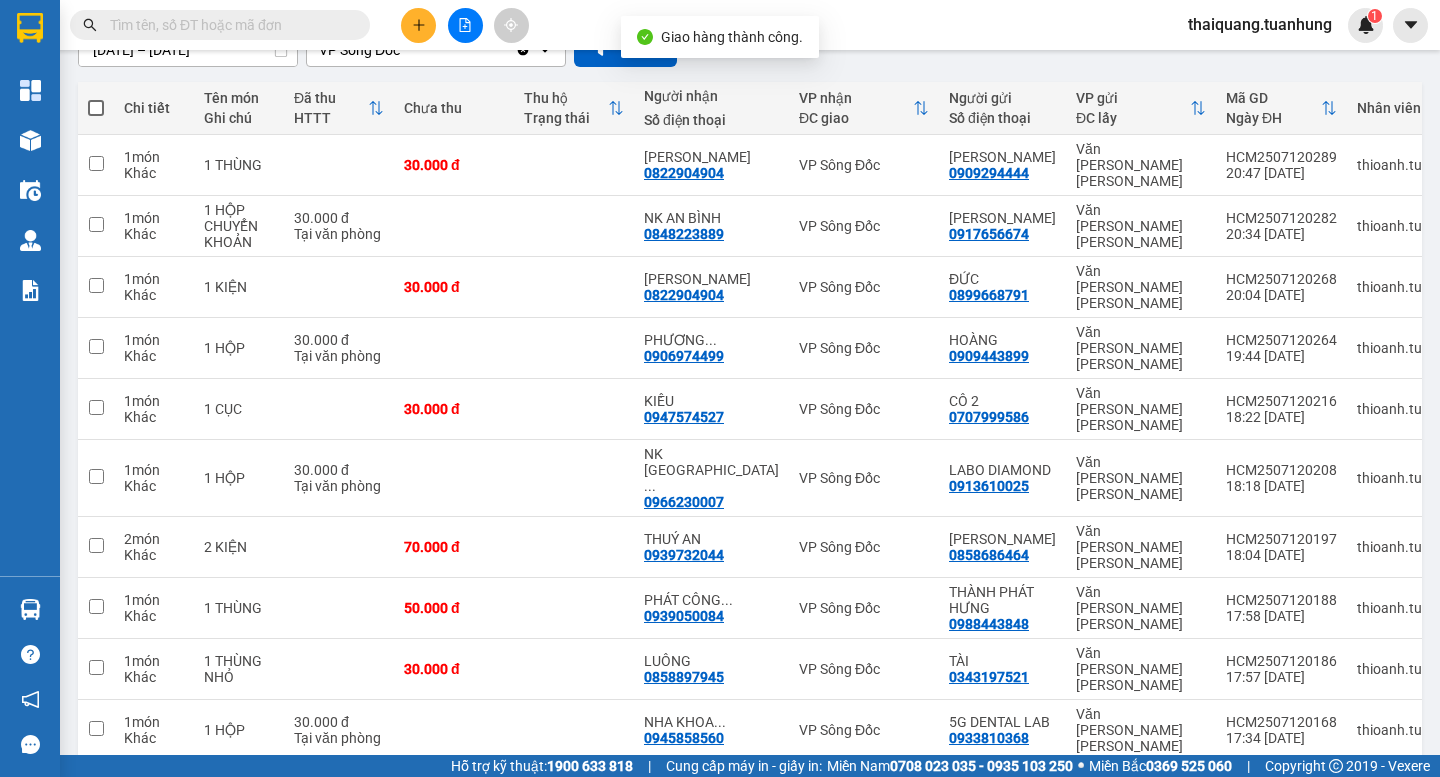 click on "1 2 3 10 / trang open" at bounding box center (750, 793) 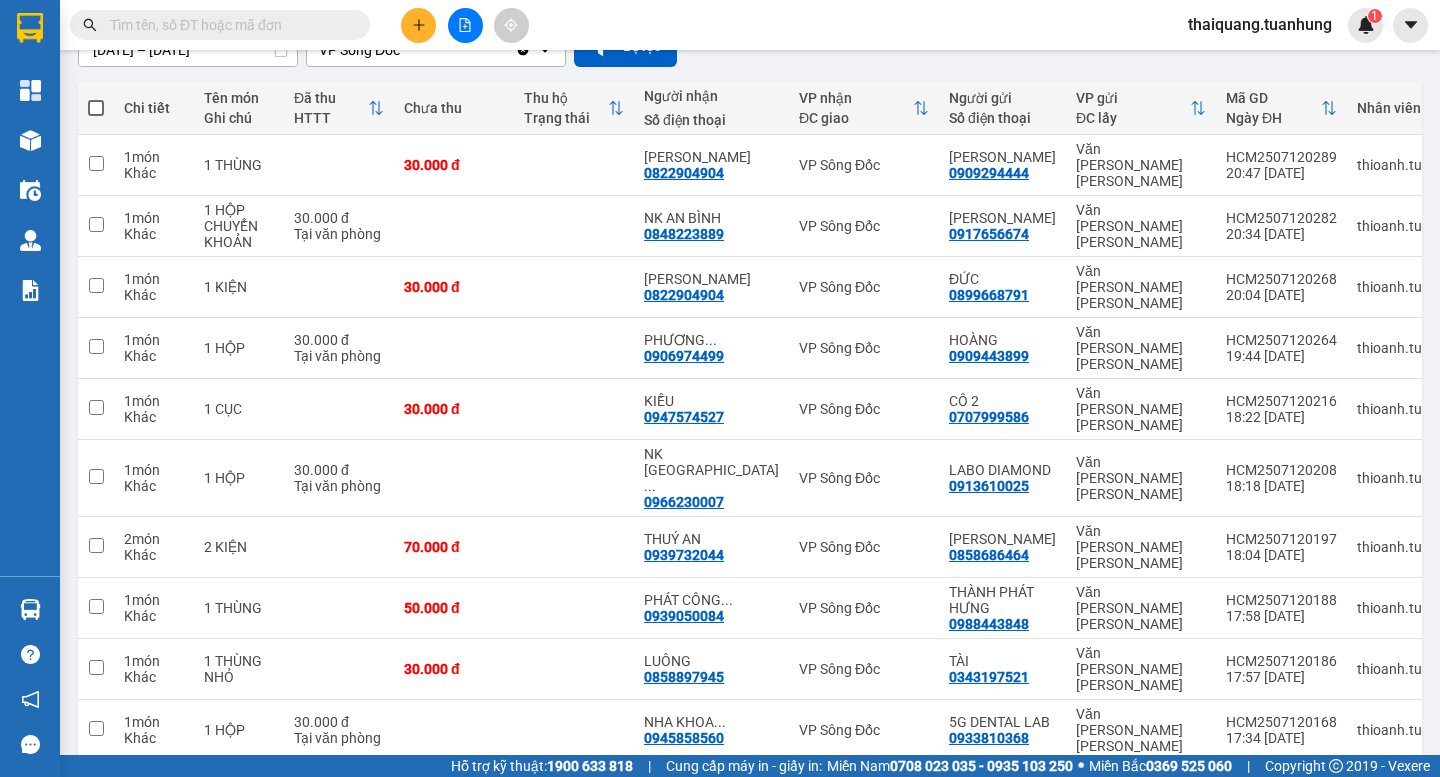 scroll, scrollTop: 0, scrollLeft: 0, axis: both 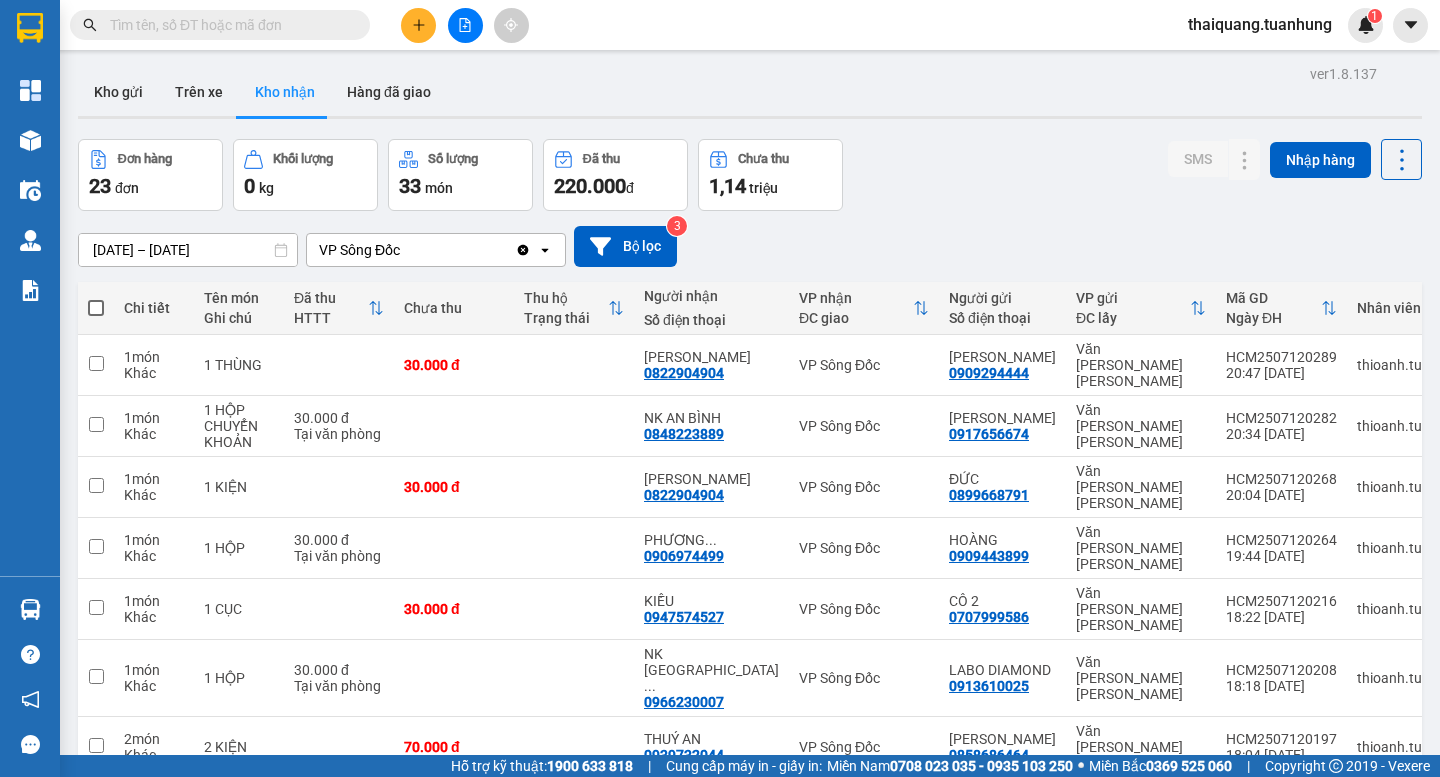 click on "Đơn hàng 23 đơn [PERSON_NAME] 0 kg Số [PERSON_NAME] 33 món Đã thu 220.000  [PERSON_NAME] thu 1,14   [PERSON_NAME] SMS Nhập hàng" at bounding box center (750, 175) 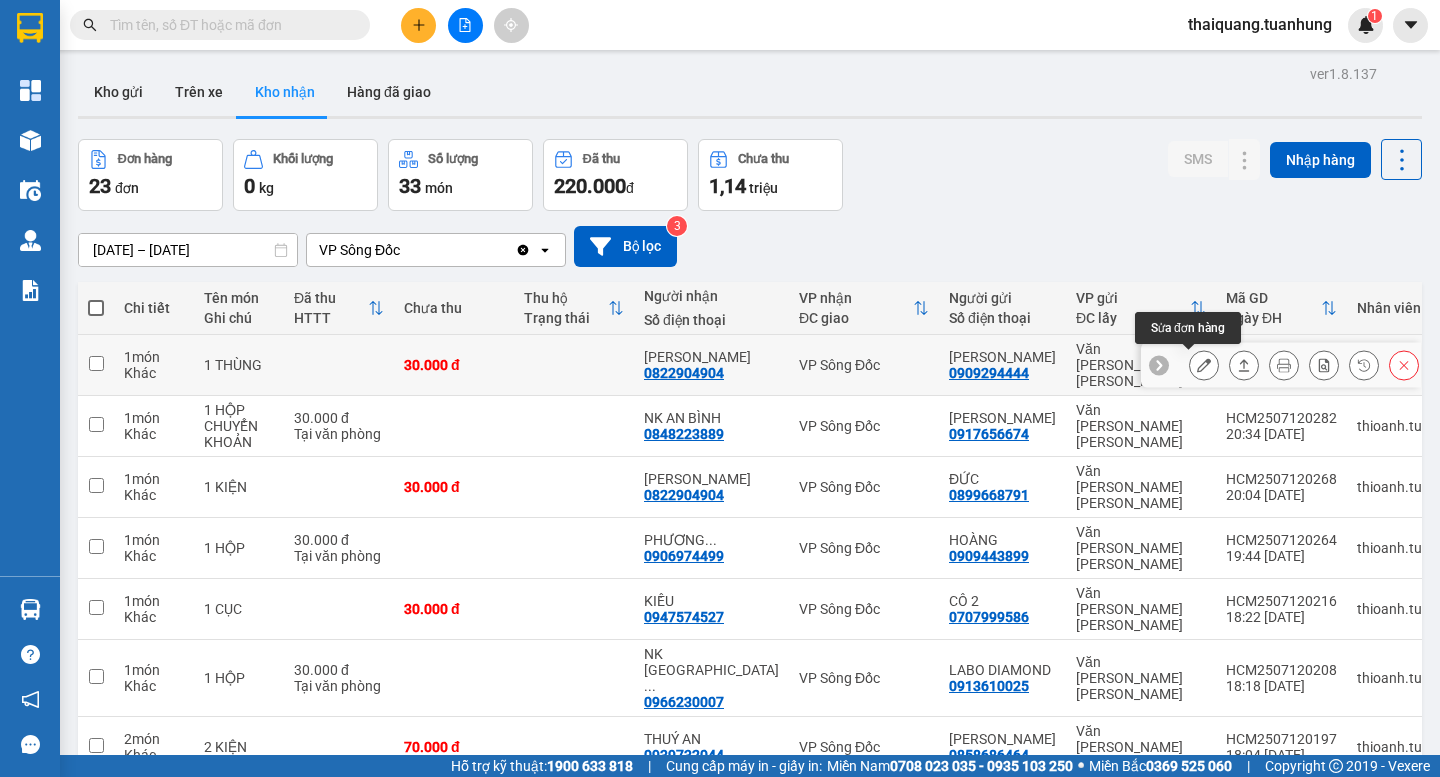 click 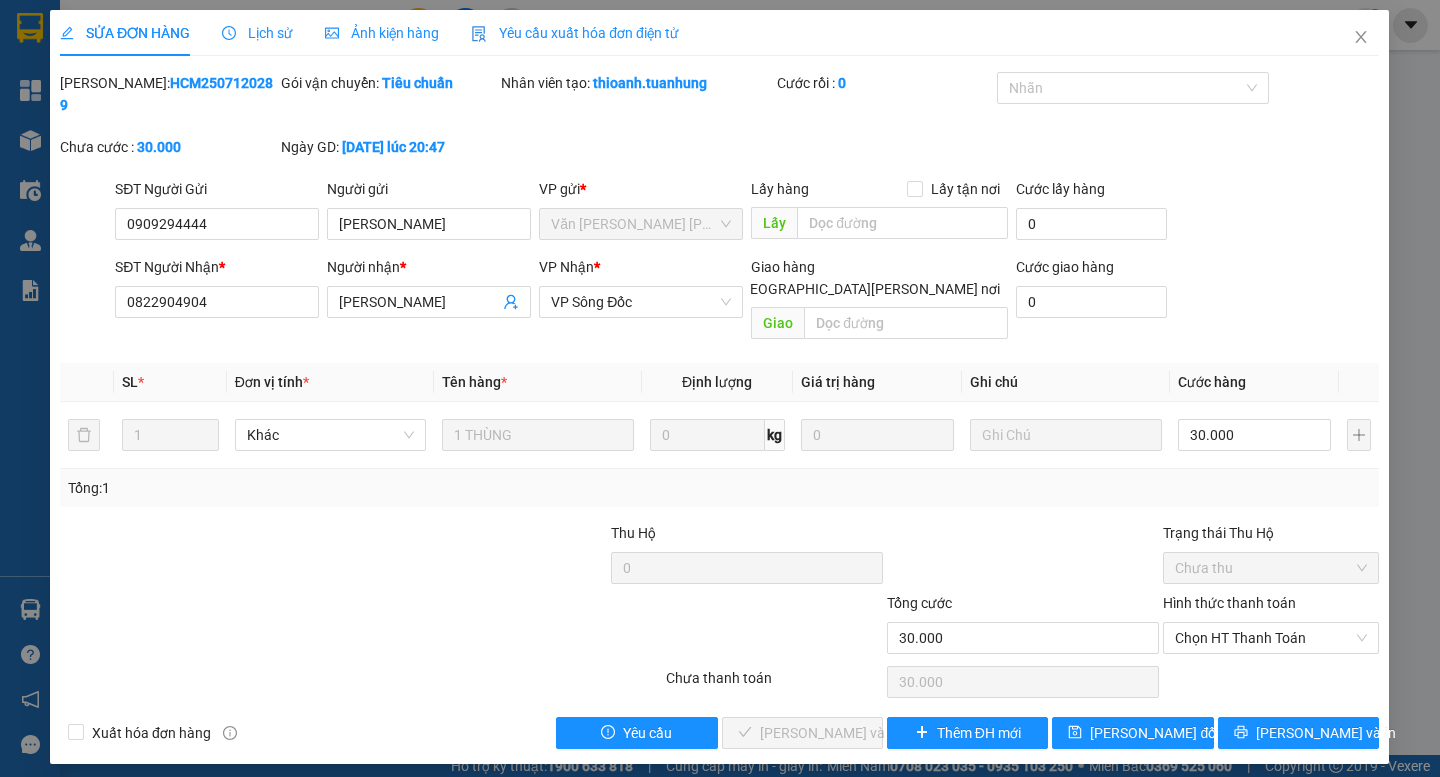 type on "0909294444" 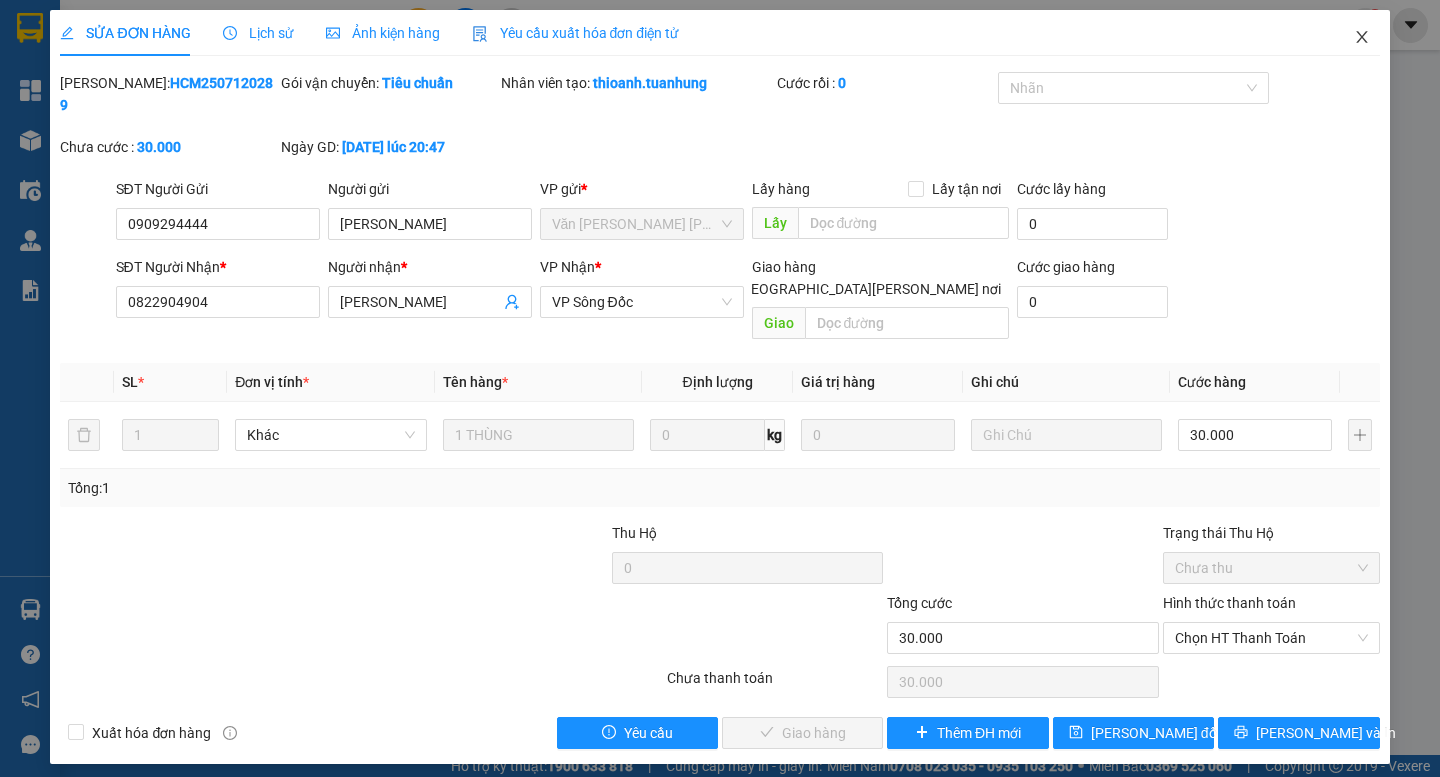 click 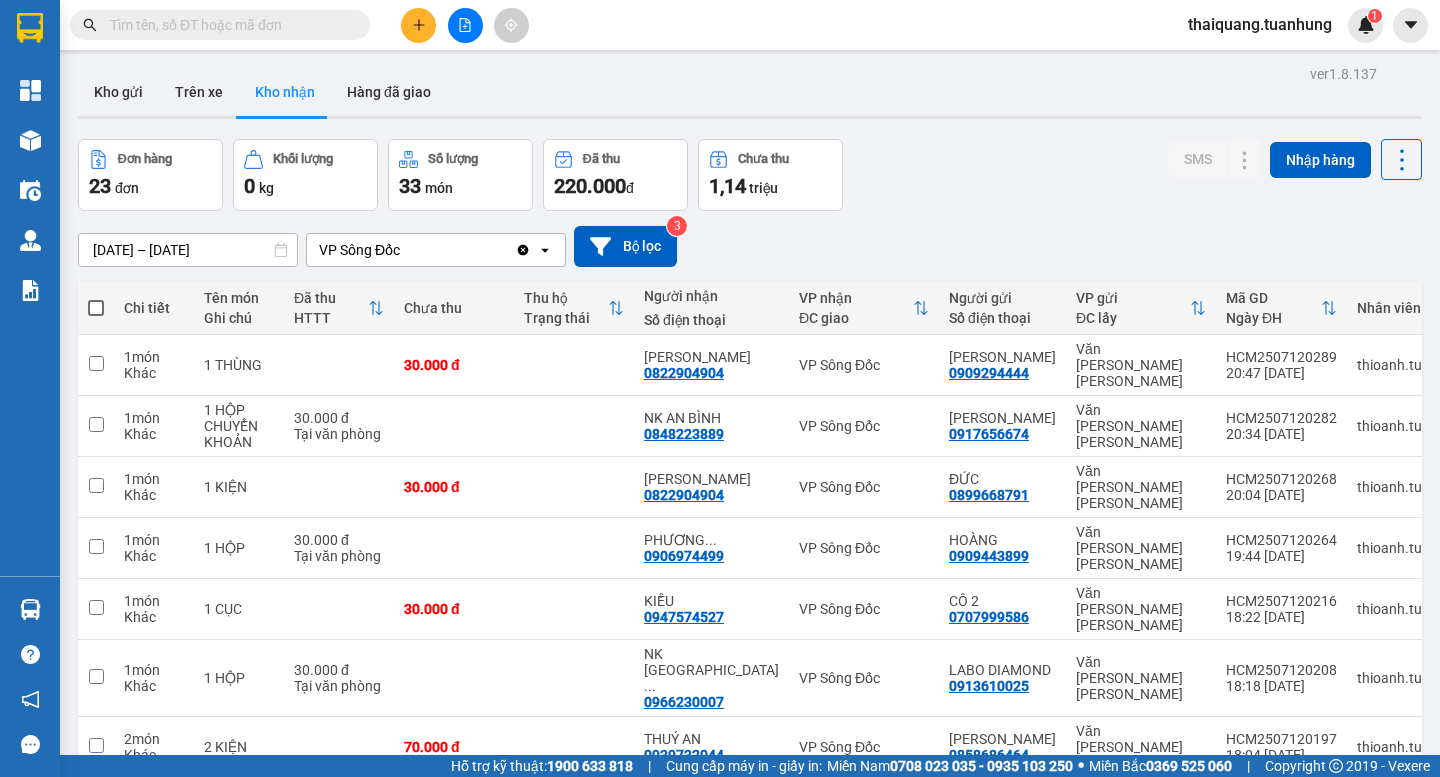 click on "Đơn hàng 23 đơn [PERSON_NAME] 0 kg Số [PERSON_NAME] 33 món Đã thu 220.000  [PERSON_NAME] thu 1,14   [PERSON_NAME] SMS Nhập hàng" at bounding box center (750, 175) 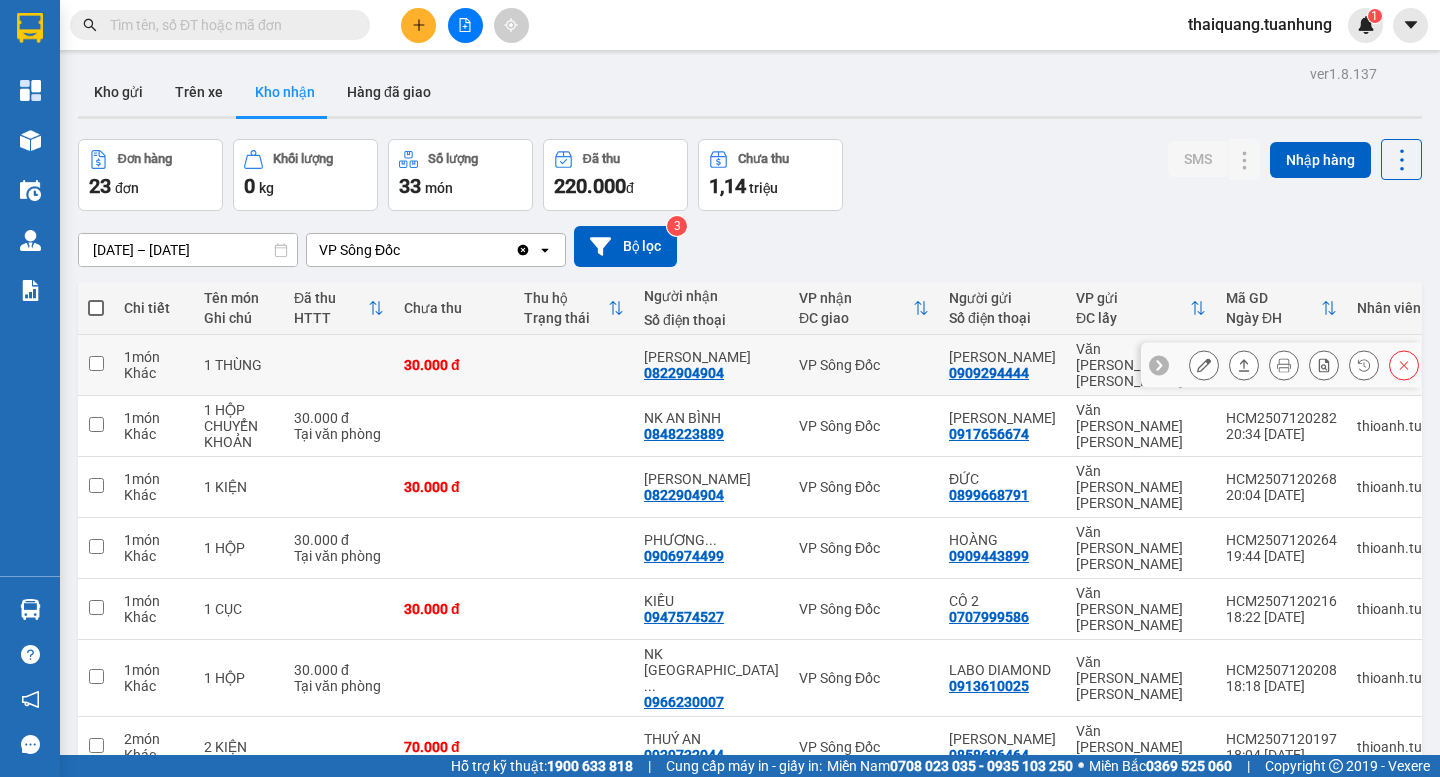 click on "0822904904" at bounding box center (684, 373) 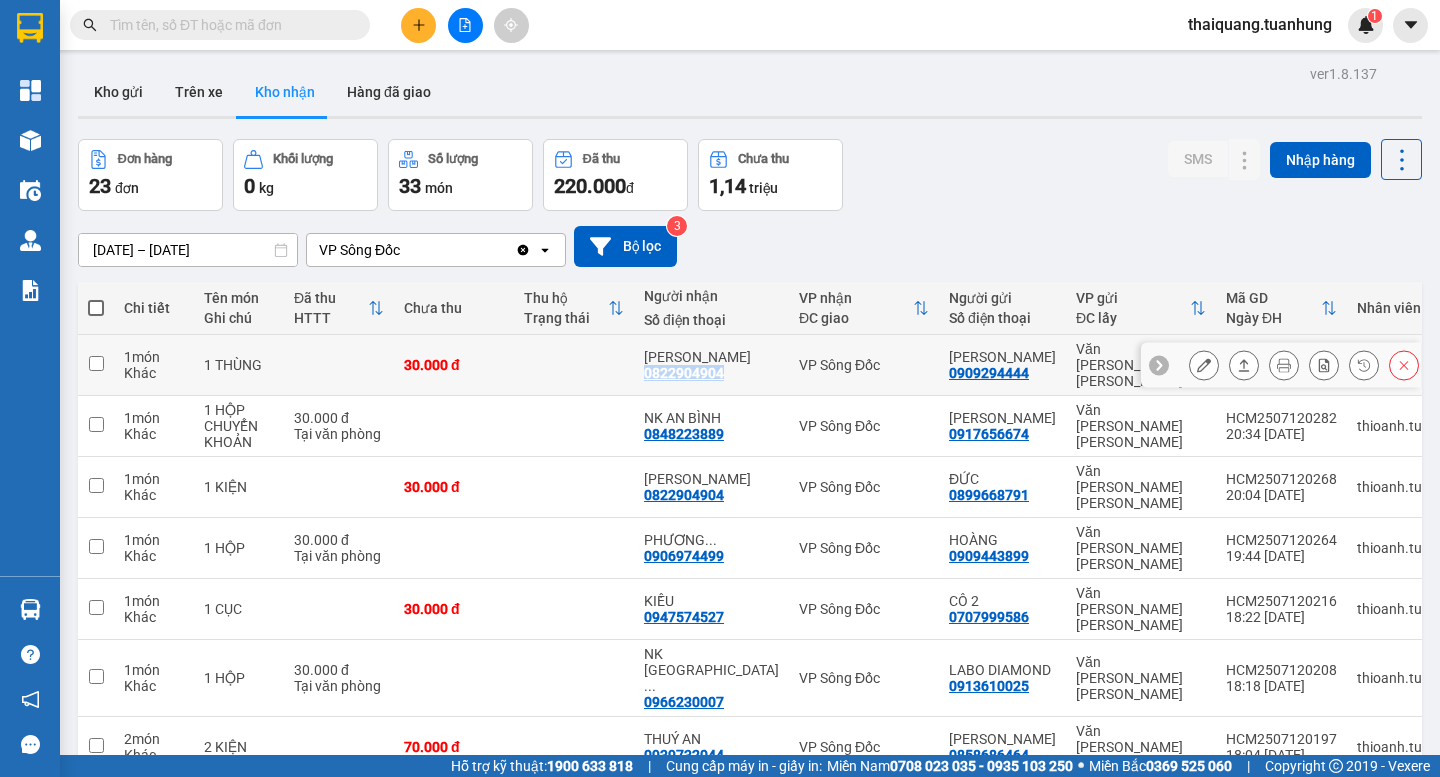 click on "0822904904" at bounding box center [684, 373] 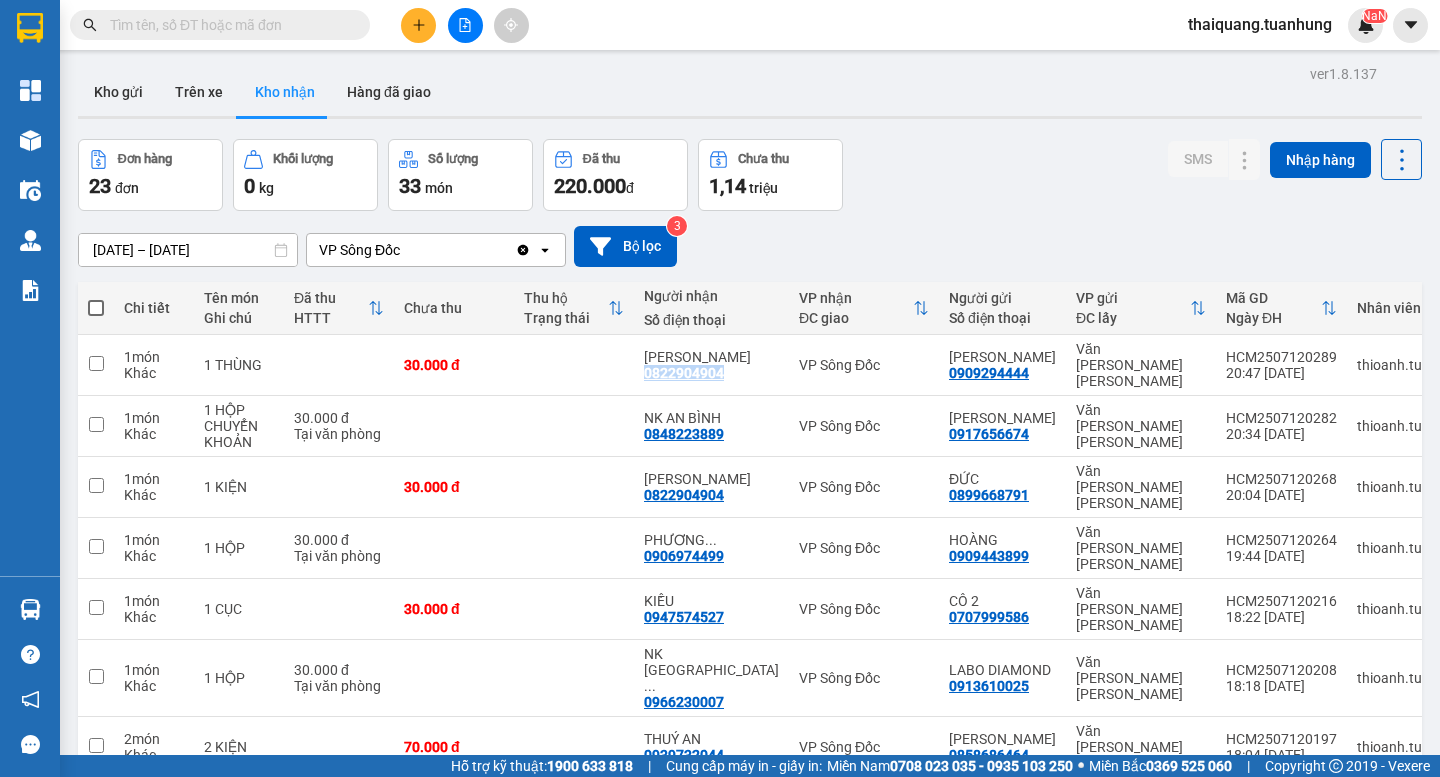copy on "0822904904" 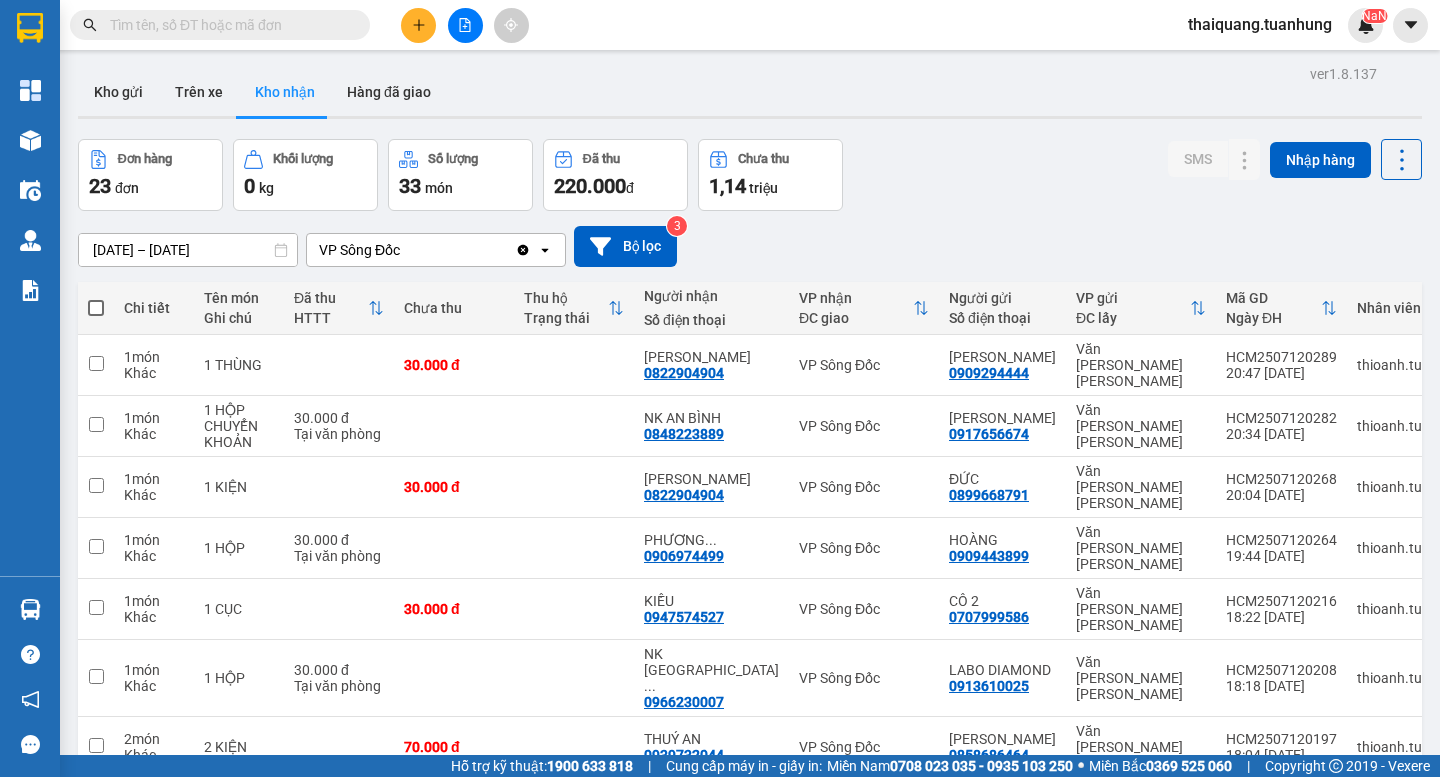 click at bounding box center (228, 25) 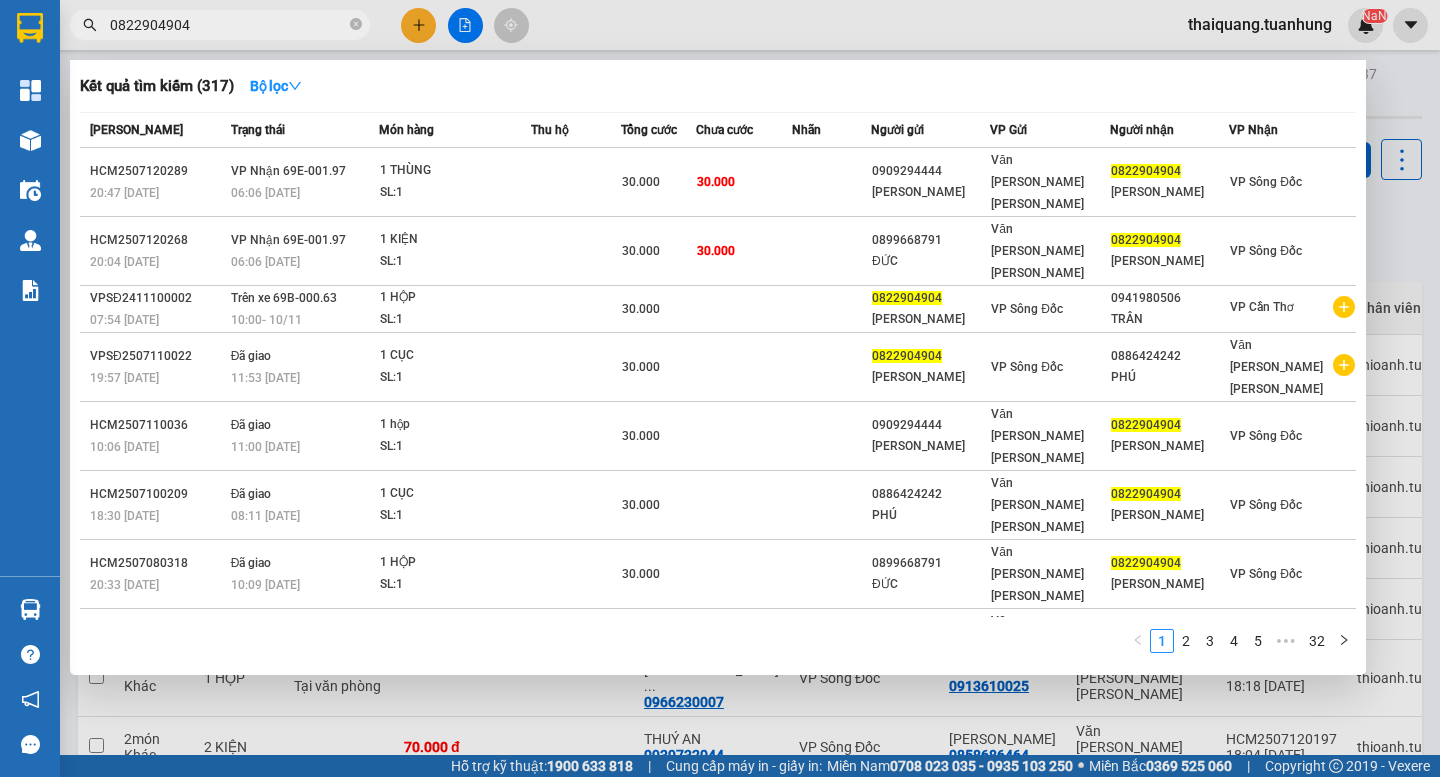 type on "0822904904" 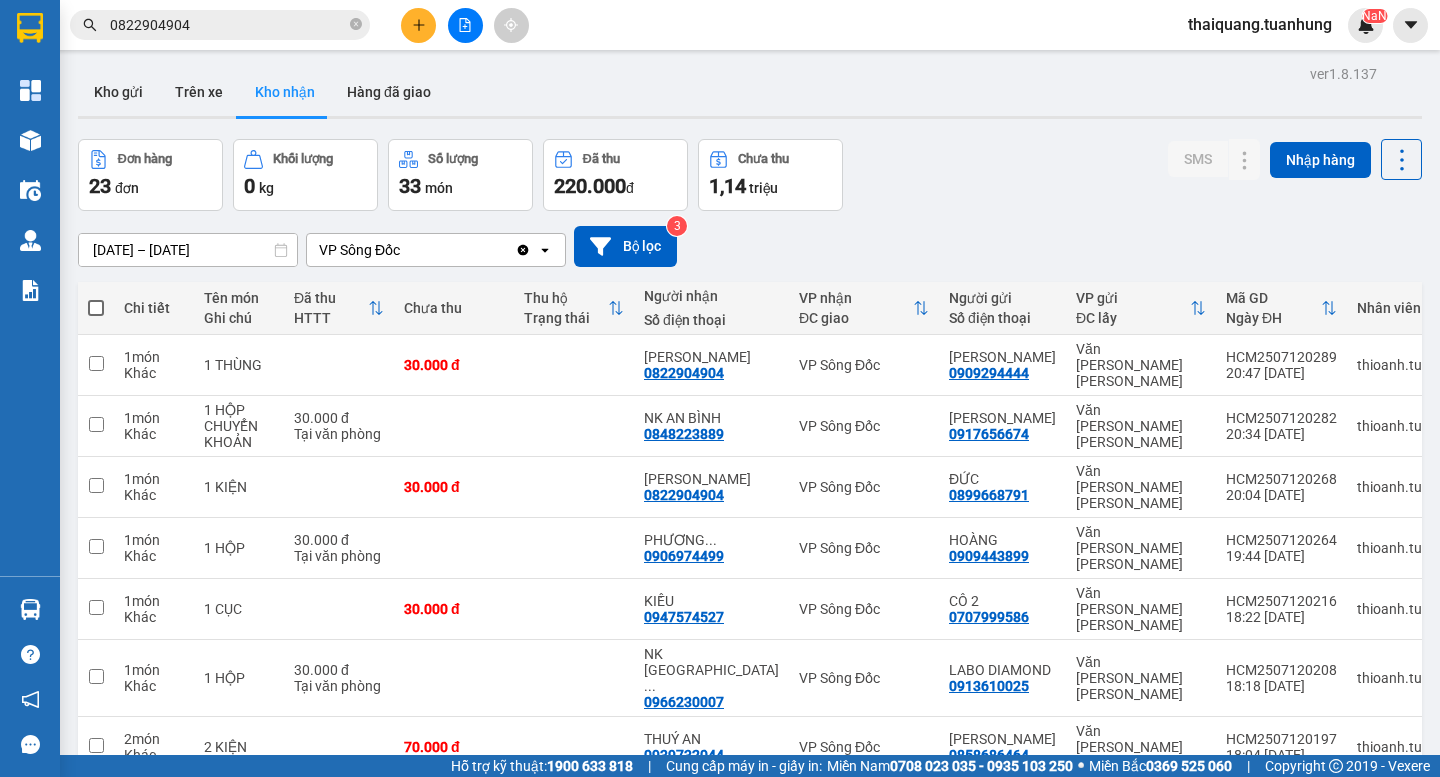 click on "Kho gửi Trên xe Kho nhận Hàng đã giao" at bounding box center (750, 94) 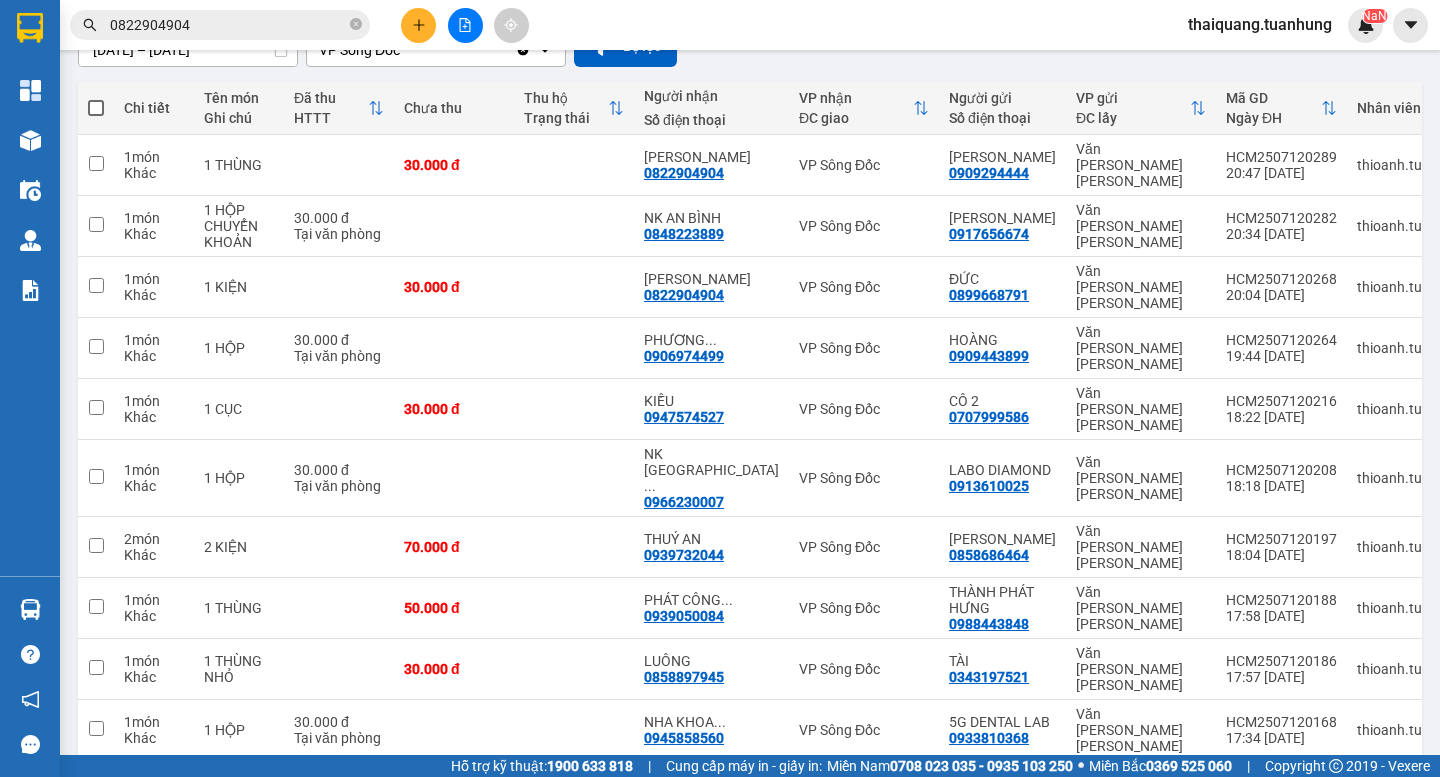 click on "1 2 3 10 / trang open" at bounding box center [750, 793] 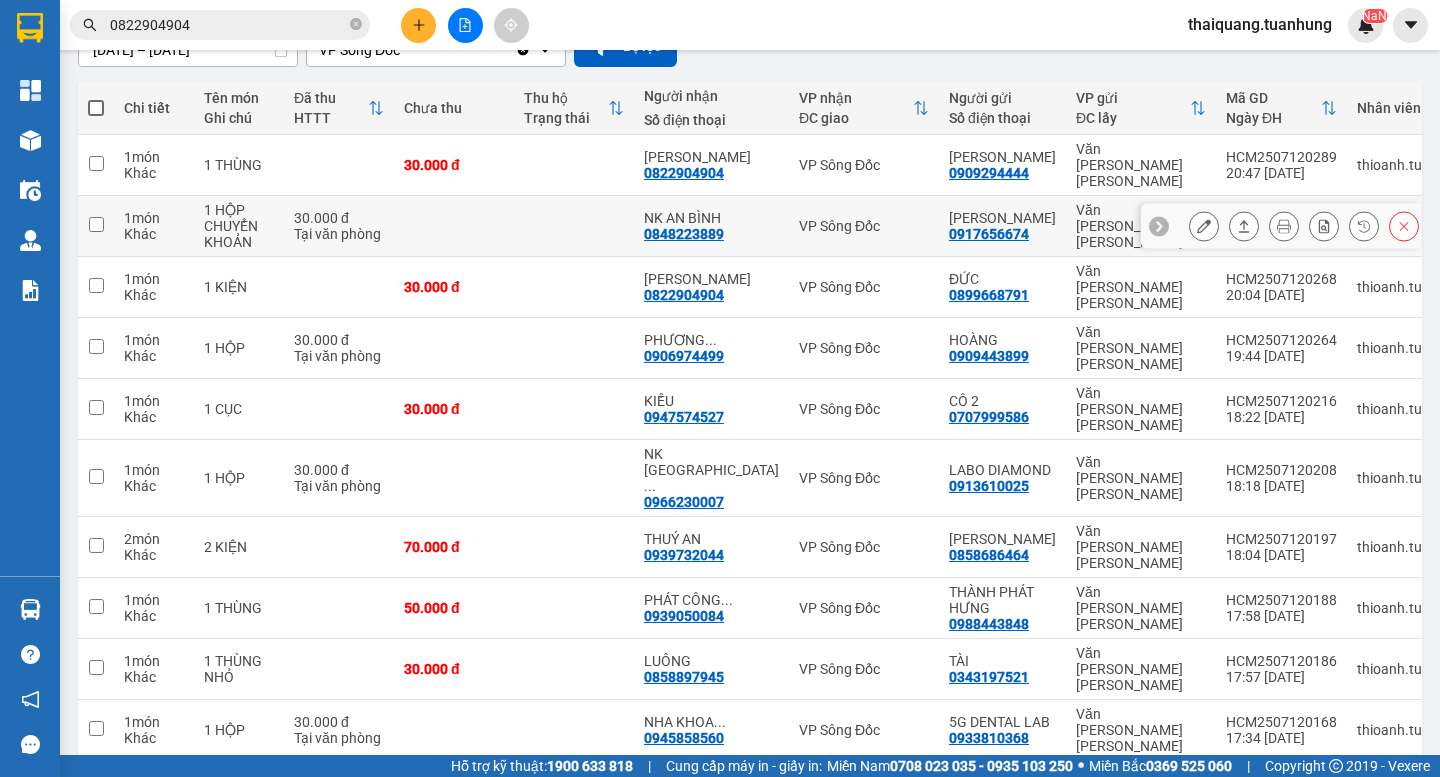 click 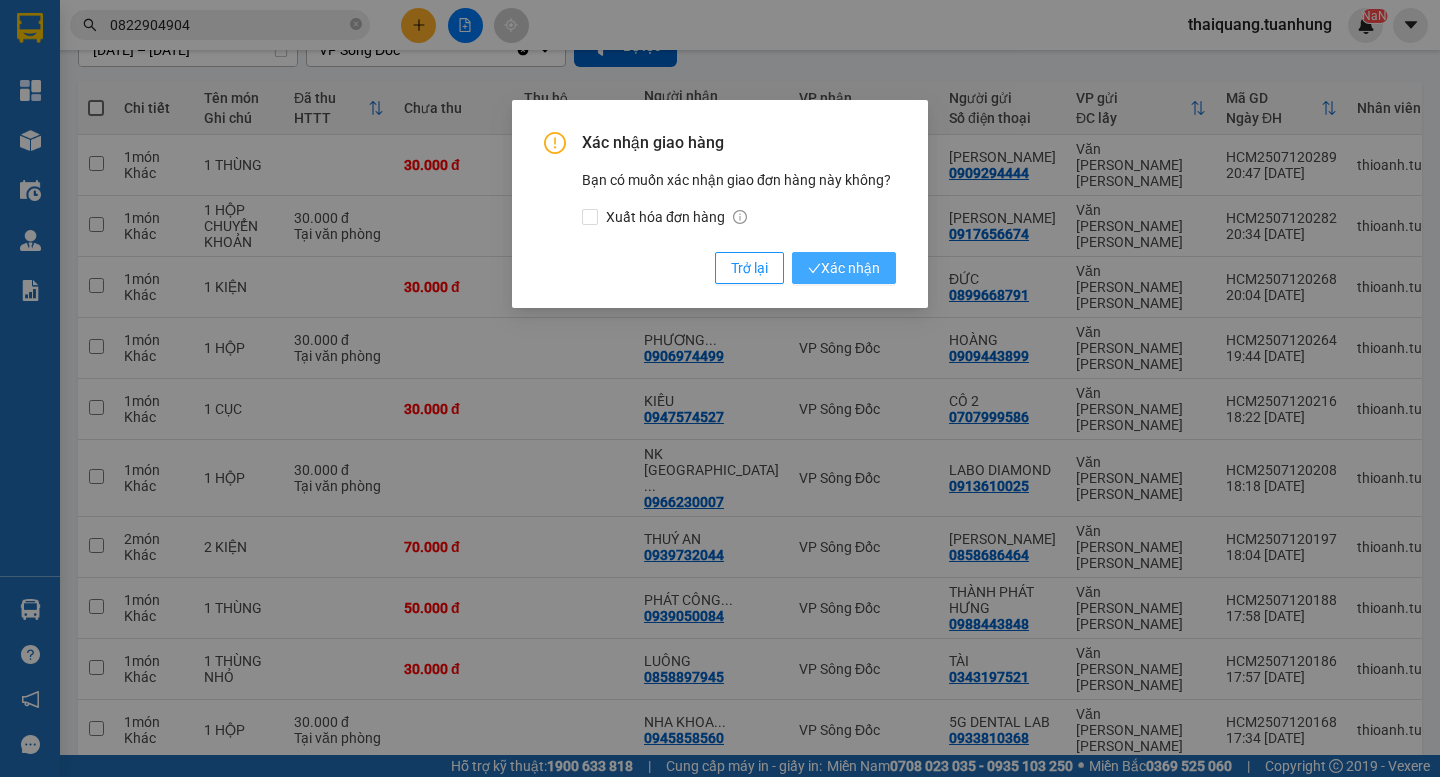 click on "Xác nhận" at bounding box center [844, 268] 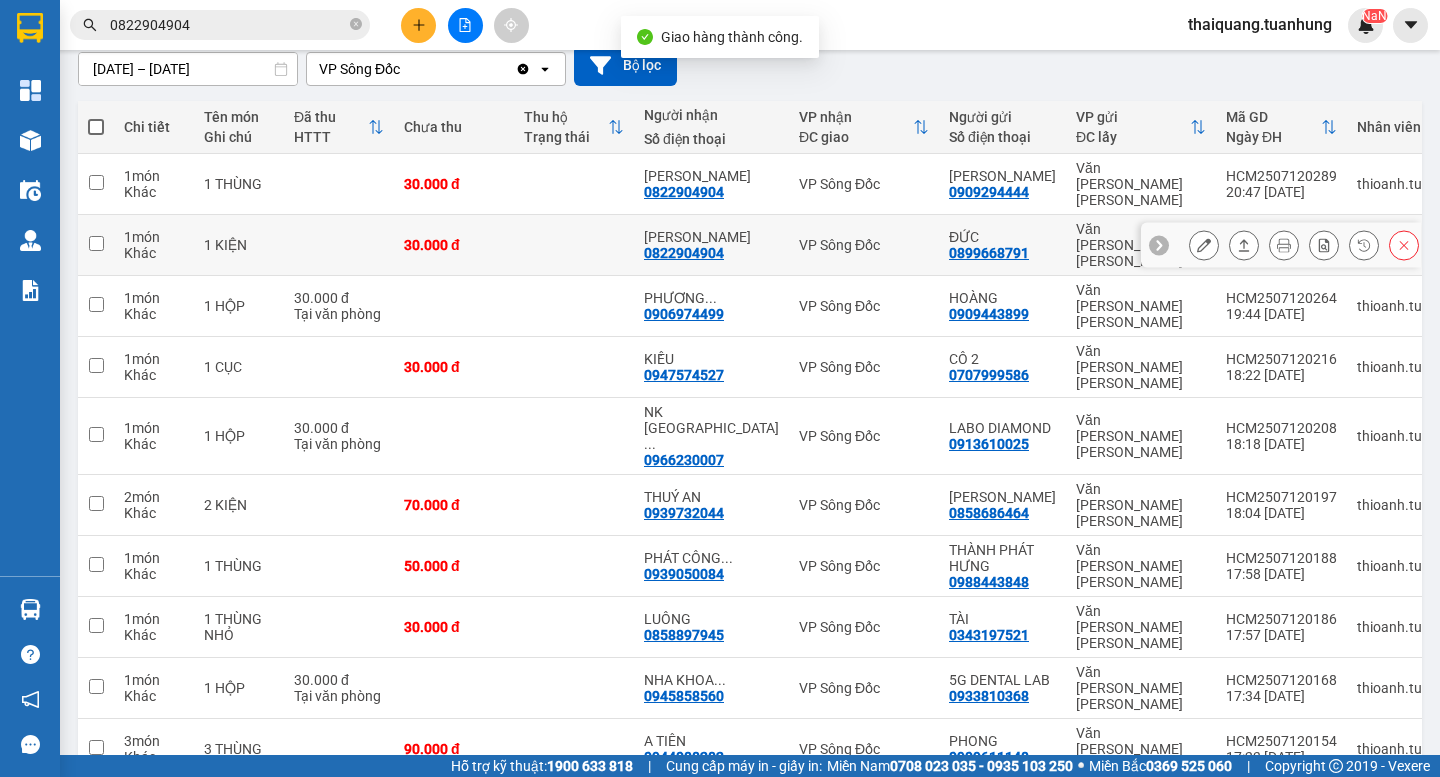 scroll, scrollTop: 184, scrollLeft: 0, axis: vertical 